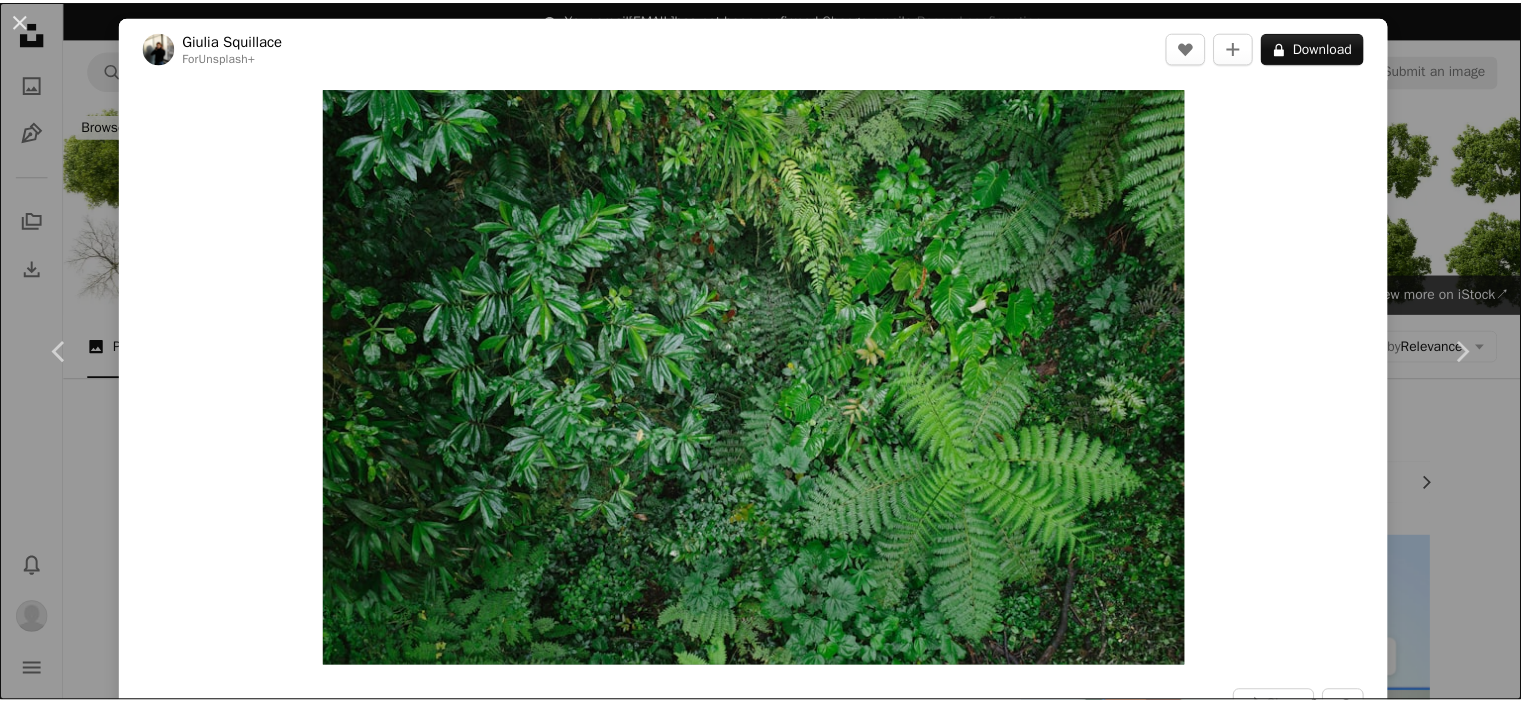 scroll, scrollTop: 12000, scrollLeft: 0, axis: vertical 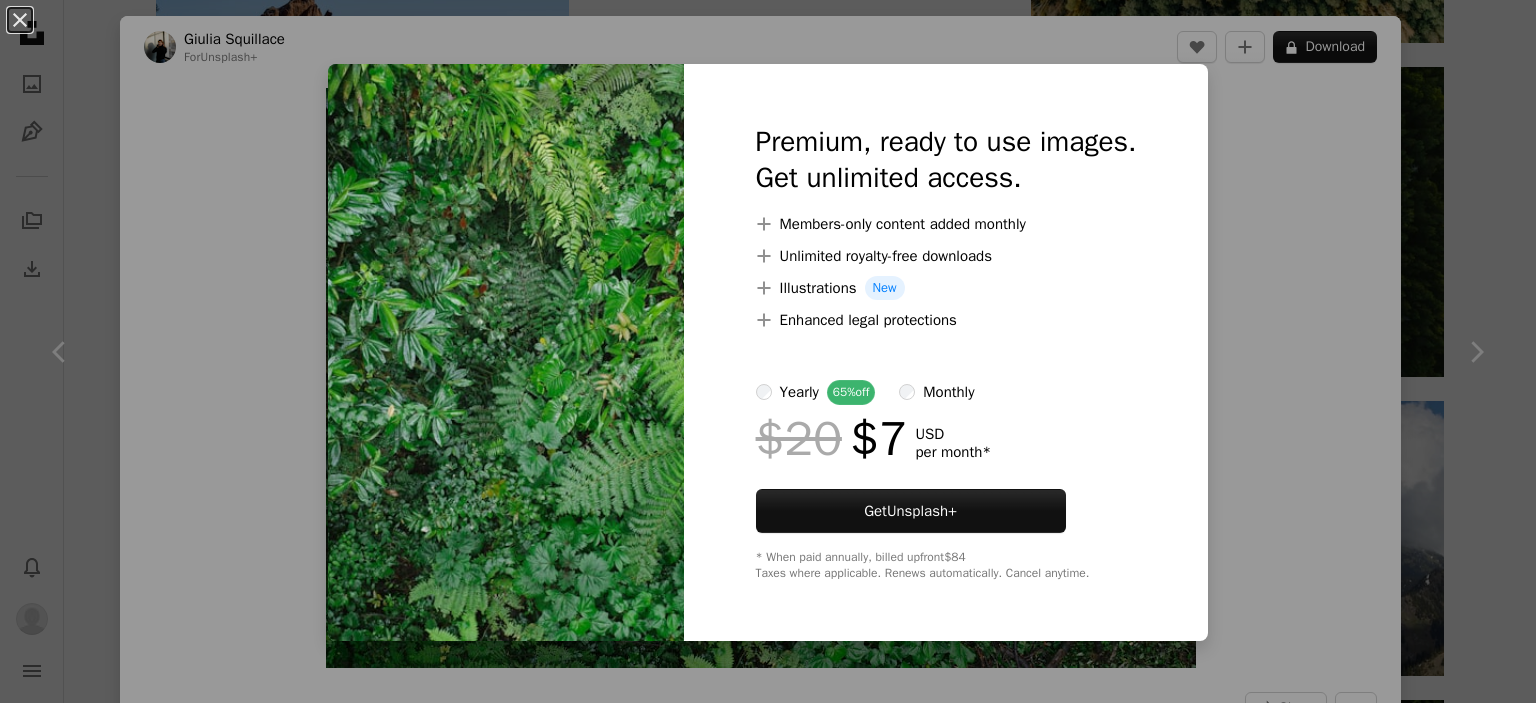 click on "An X shape Premium, ready to use images. Get unlimited access. A plus sign Members-only content added monthly A plus sign Unlimited royalty-free downloads A plus sign Illustrations  New A plus sign Enhanced legal protections yearly 65%  off monthly $20   $7 USD per month * Get  Unsplash+ * When paid annually, billed upfront  $84 Taxes where applicable. Renews automatically. Cancel anytime." at bounding box center (768, 351) 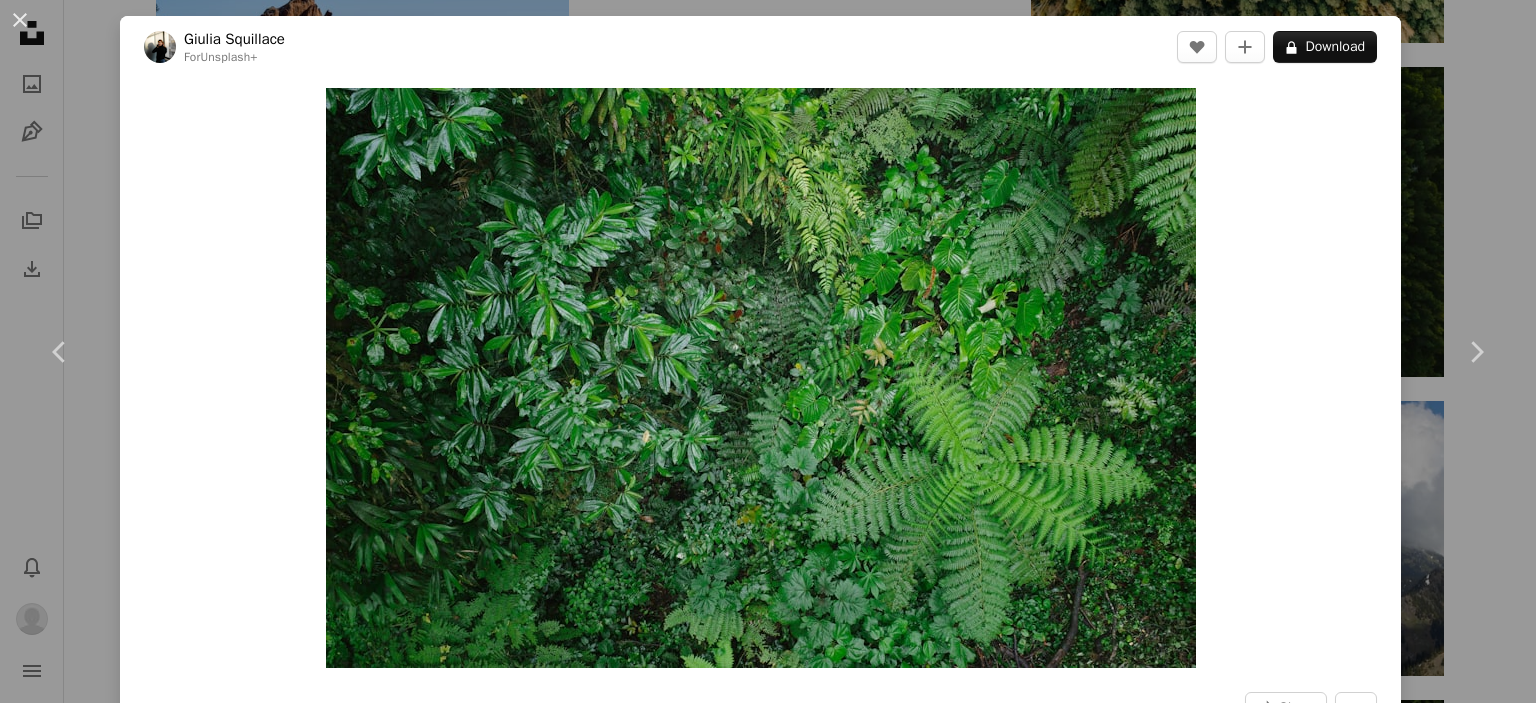 click on "Giulia Squillace For  Unsplash+ A heart A plus sign A lock Download Zoom in A forward-right arrow Share More Actions Calendar outlined Published on  [MONTH] [DAY], [YEAR] Camera RICOH IMAGING COMPANY, LTD., RICOH GR III Safety Licensed under the  Unsplash+ License wallpaper green jungle rainforest tropical rain forest vegetation canopy lush cloud forest From this series Chevron right Plus sign for Unsplash+ Plus sign for Unsplash+ Plus sign for Unsplash+ Plus sign for Unsplash+ Plus sign for Unsplash+ Plus sign for Unsplash+ Plus sign for Unsplash+ Plus sign for Unsplash+ Plus sign for Unsplash+ Plus sign for Unsplash+ Related images Plus sign for Unsplash+ A heart A plus sign Hans Isaacson For  Unsplash+ A lock Download Plus sign for Unsplash+ A heart A plus sign Ivana Cajina For  Unsplash+ A lock Download Plus sign for Unsplash+ A heart A plus sign Lysann Weber For  Unsplash+ A lock Download Plus sign for Unsplash+ A heart A plus sign Giulia Squillace For  Unsplash+ A lock" at bounding box center [768, 351] 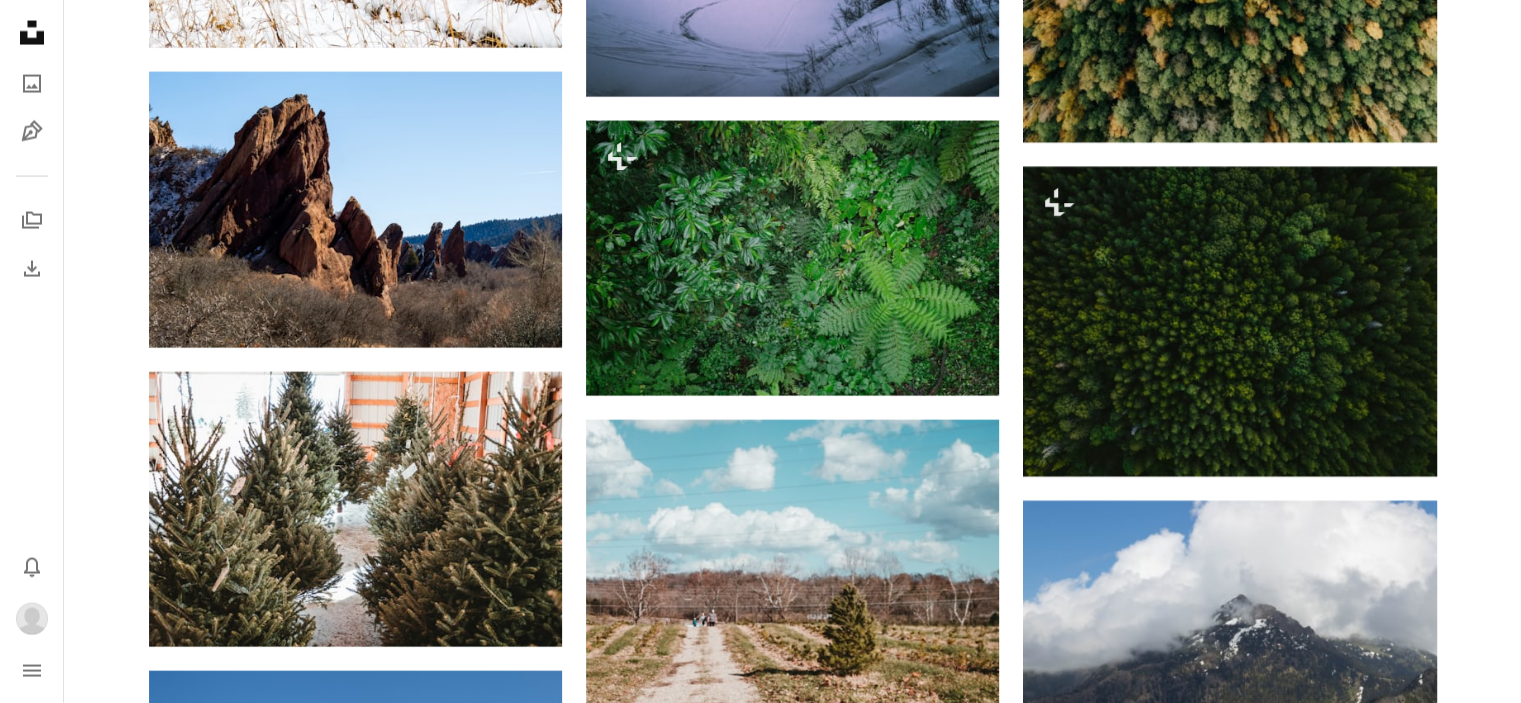 scroll, scrollTop: 11500, scrollLeft: 0, axis: vertical 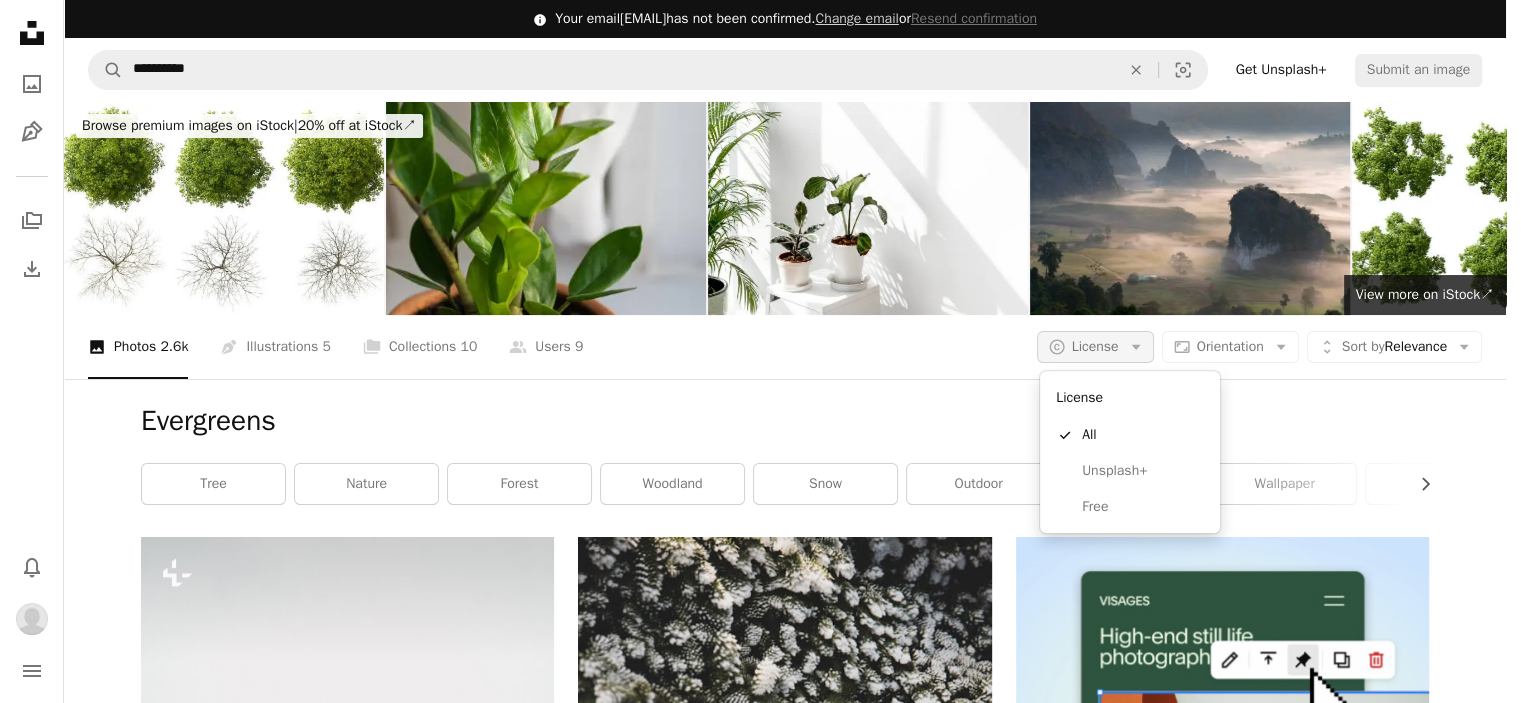 click on "A copyright icon © License Arrow down" at bounding box center [1095, 347] 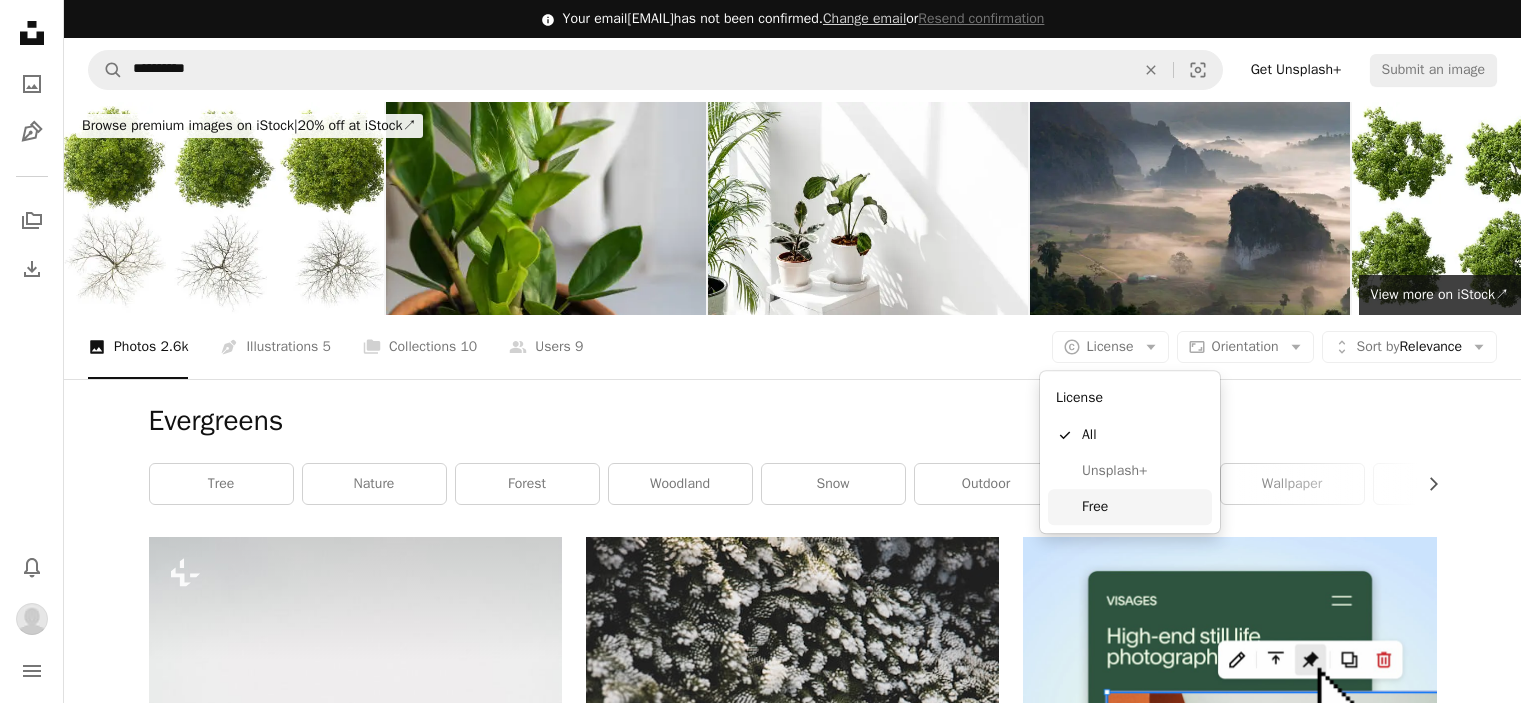 click on "Free" at bounding box center [1143, 507] 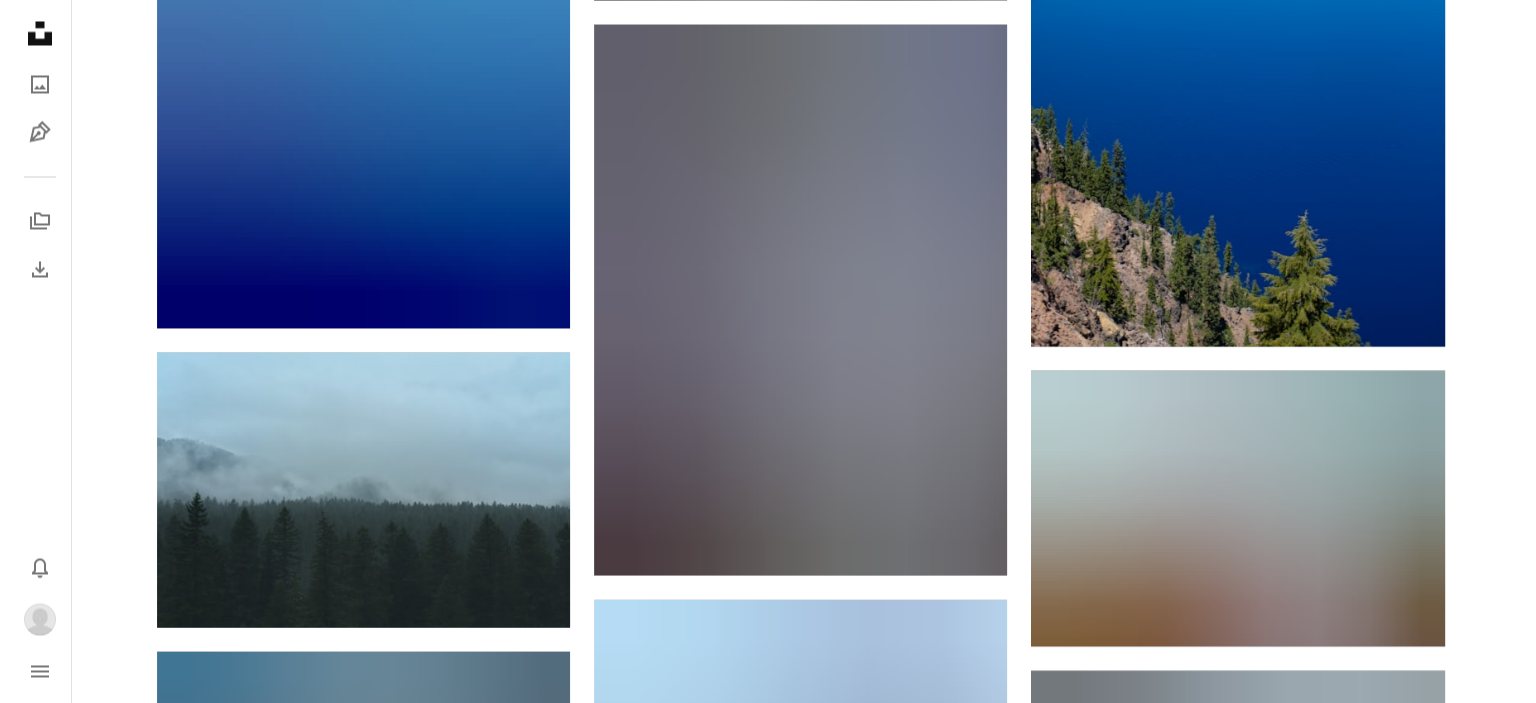 scroll, scrollTop: 11200, scrollLeft: 0, axis: vertical 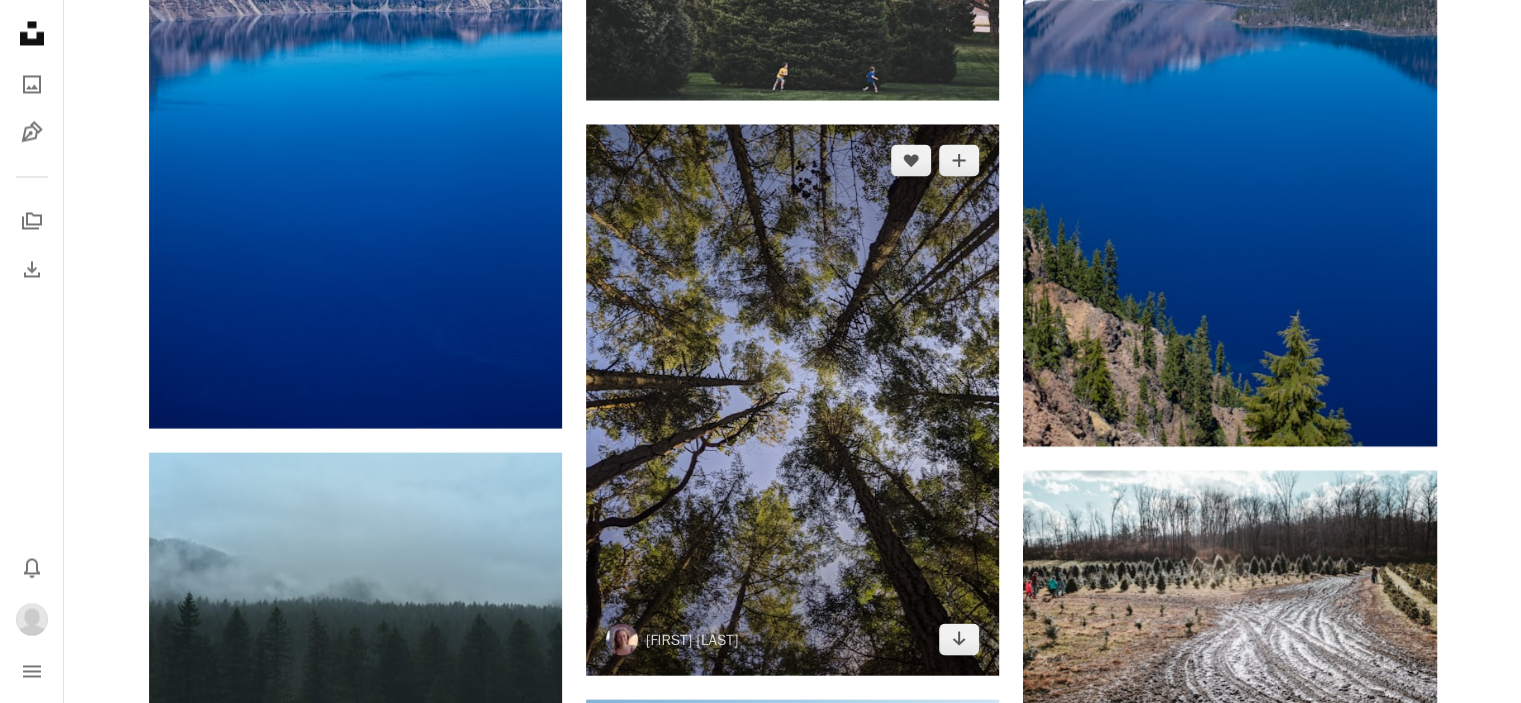 click at bounding box center (792, 399) 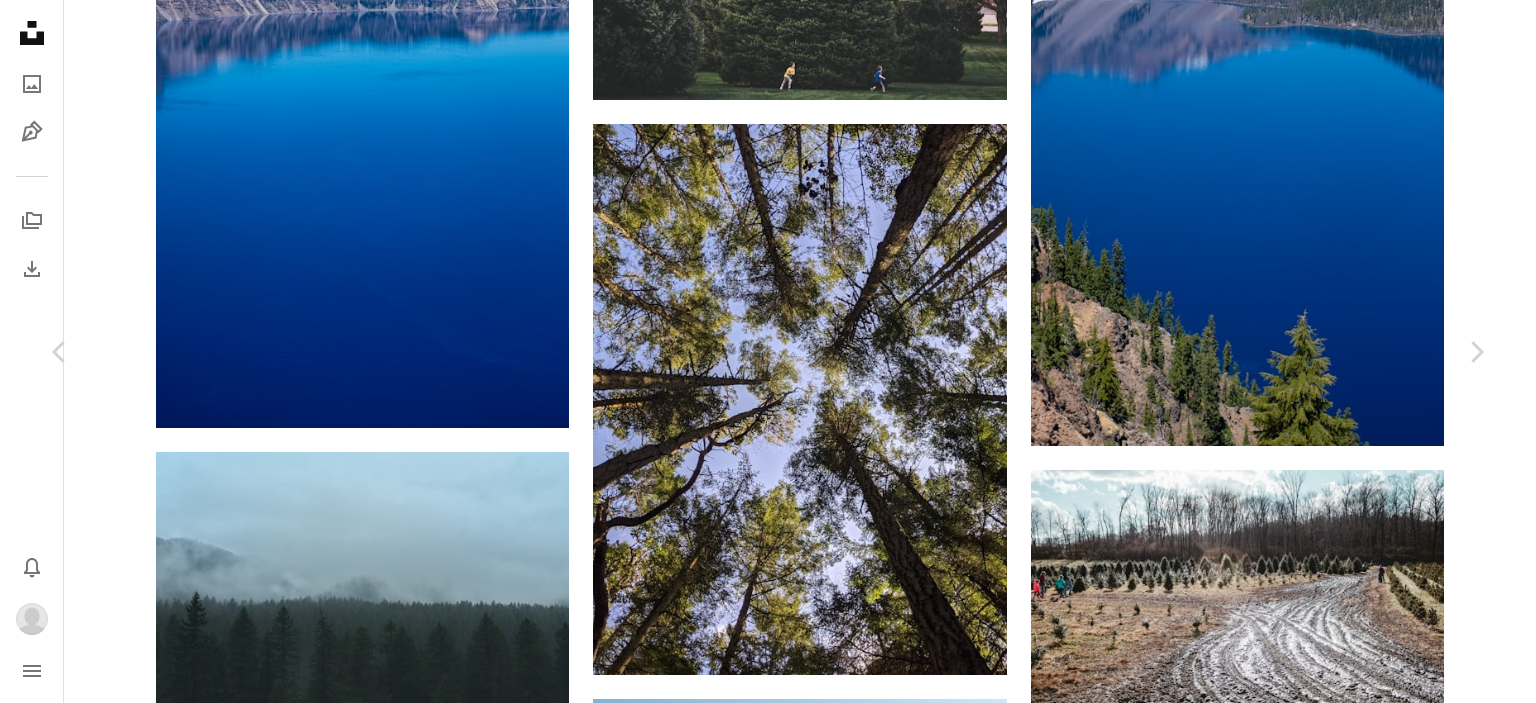 click on "Download" at bounding box center [1301, 3869] 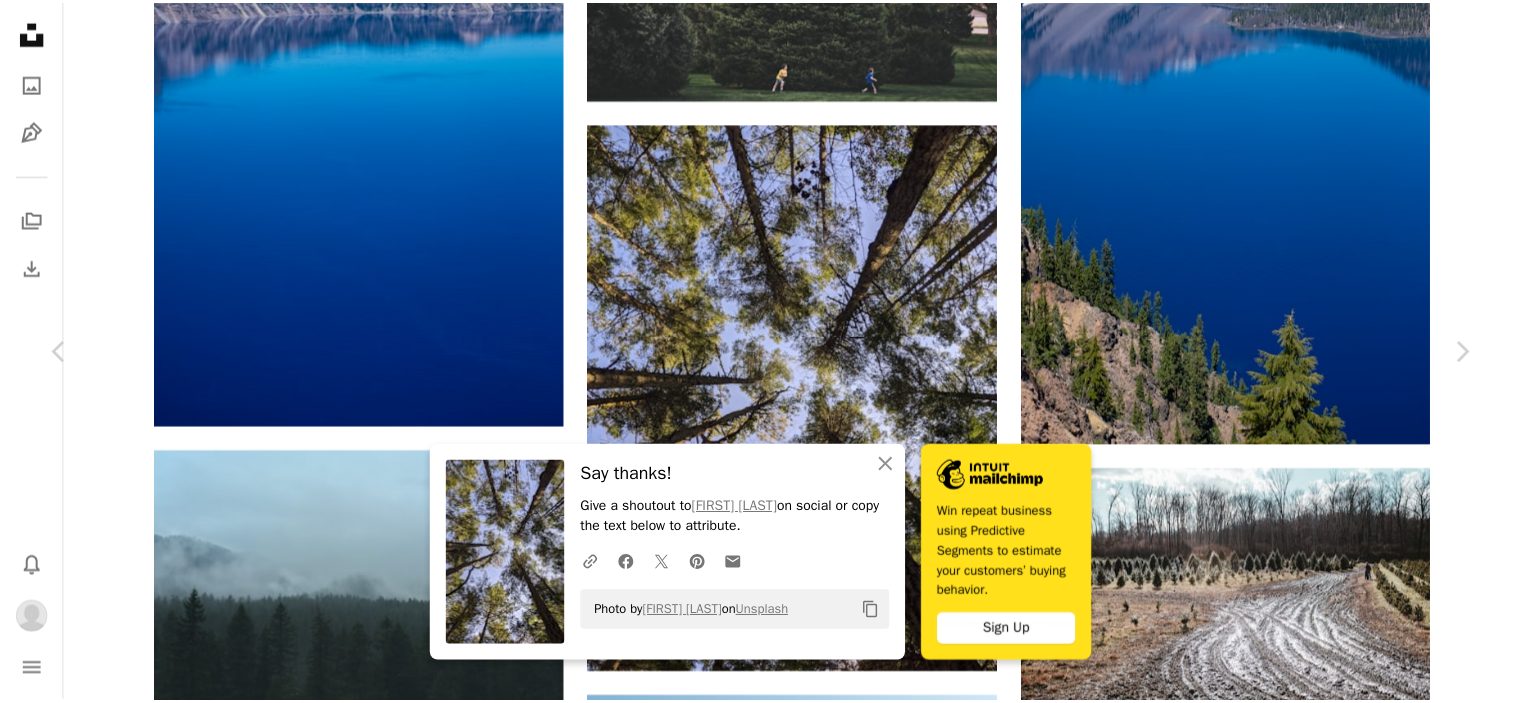 scroll, scrollTop: 0, scrollLeft: 0, axis: both 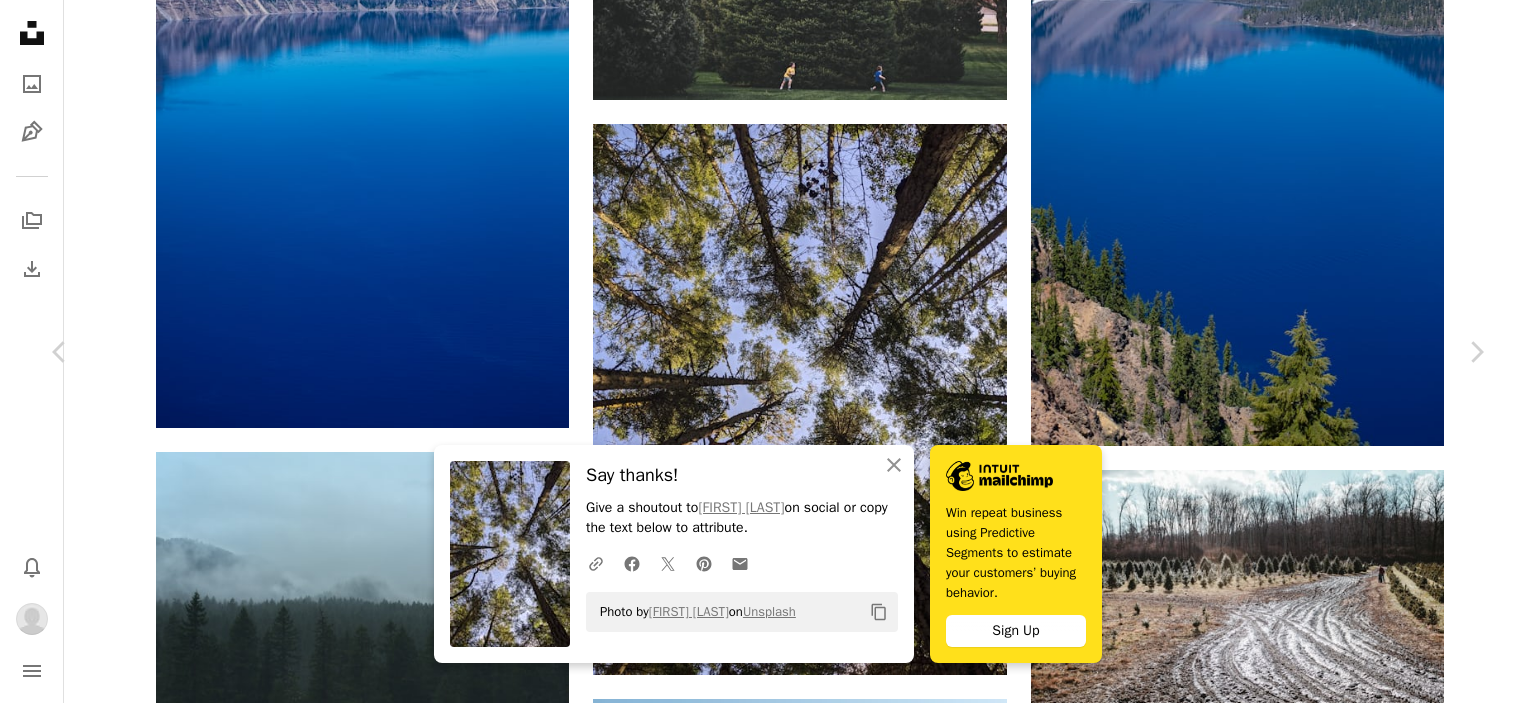 click on "Chevron down" 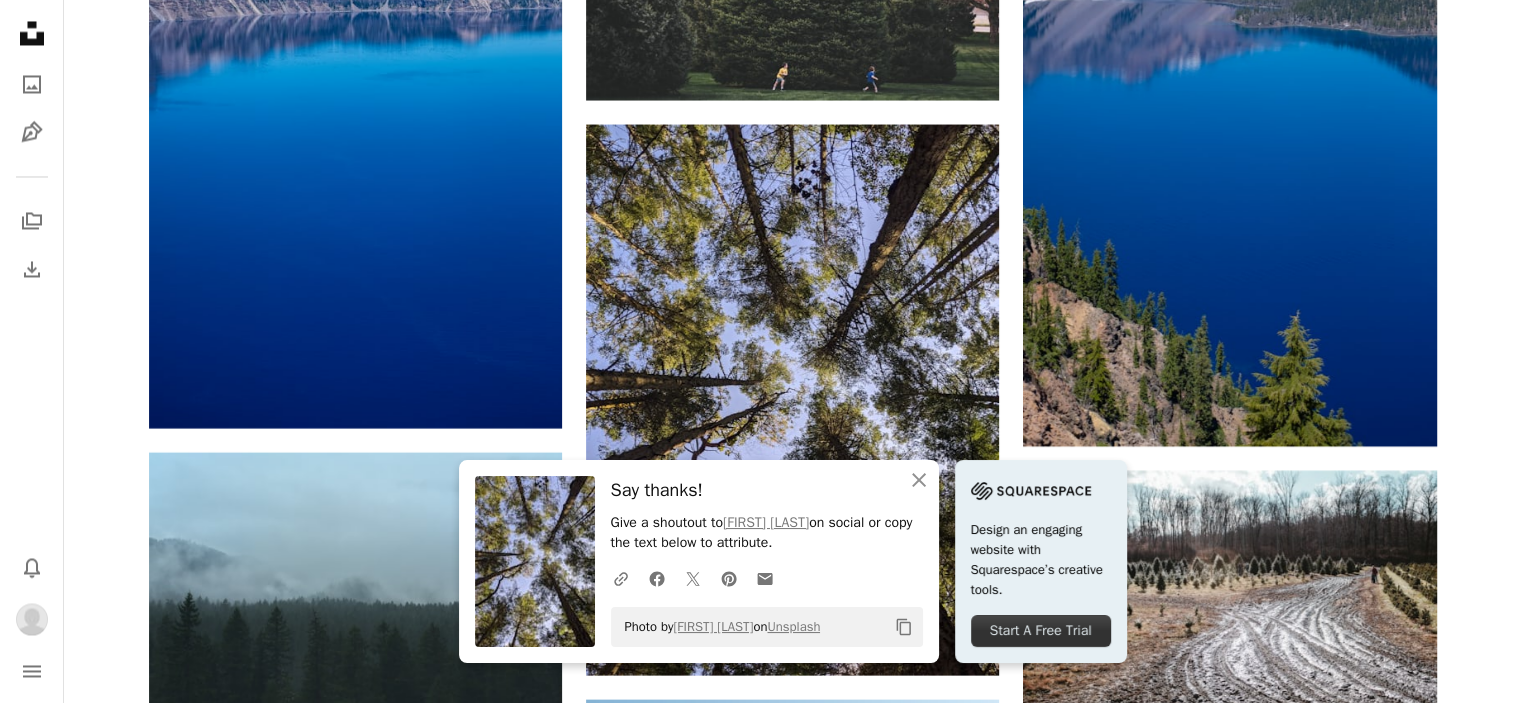 scroll, scrollTop: 11300, scrollLeft: 0, axis: vertical 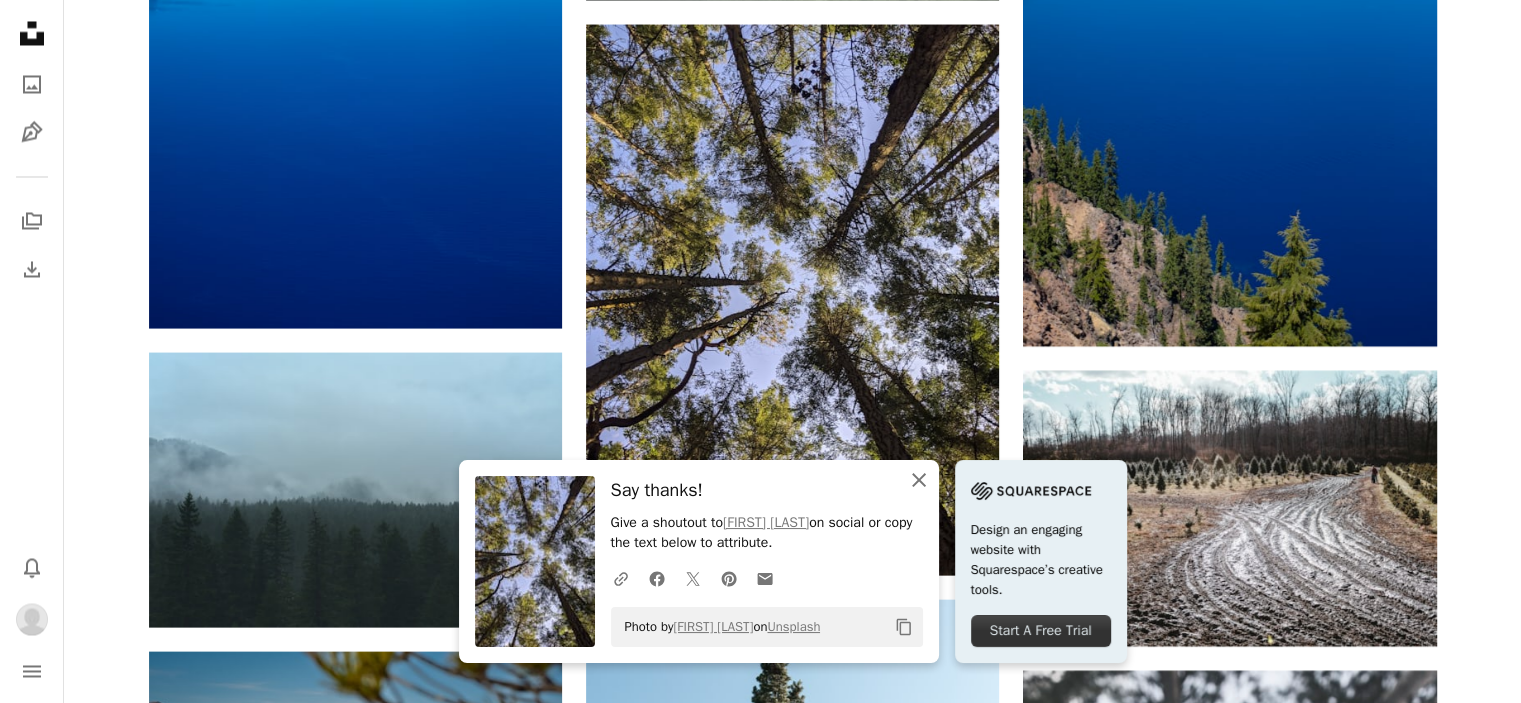 click on "An X shape" 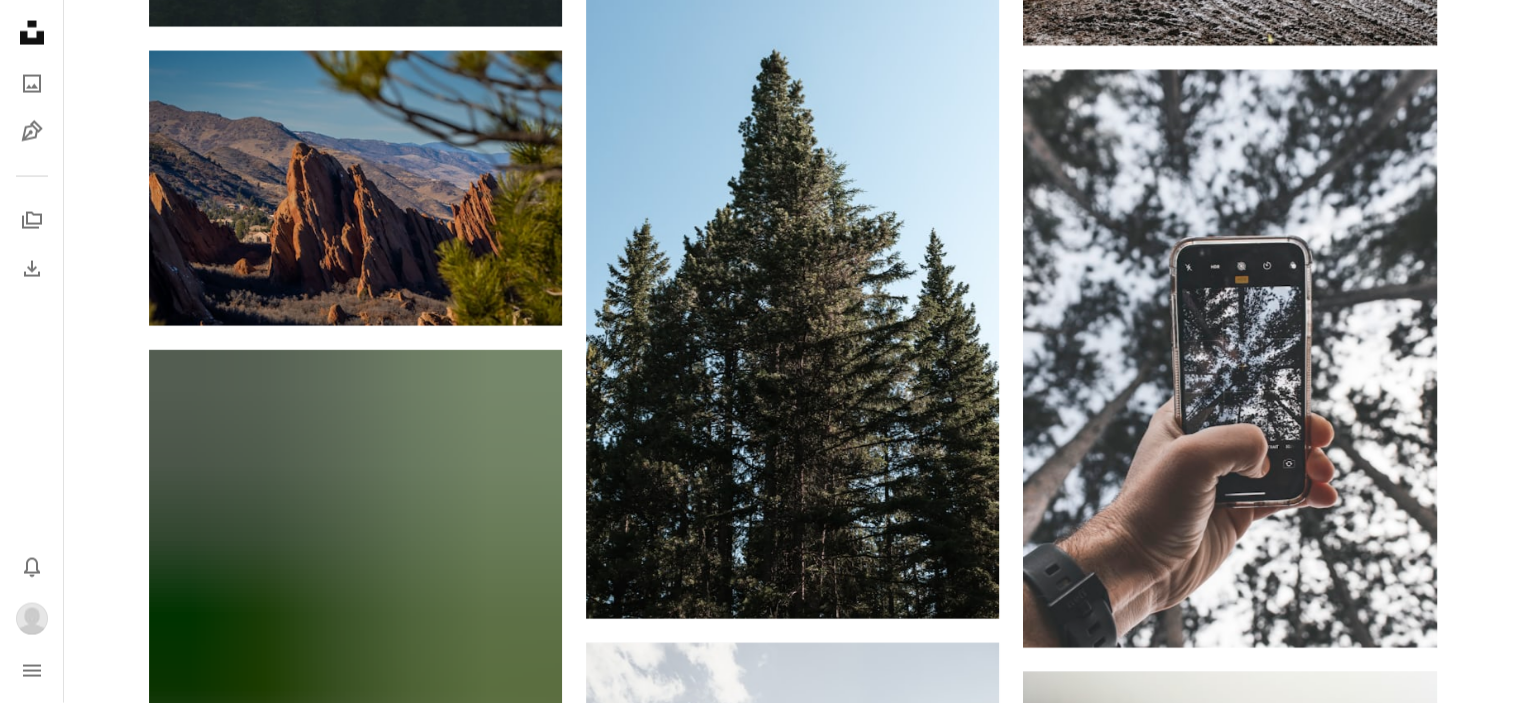 scroll, scrollTop: 12100, scrollLeft: 0, axis: vertical 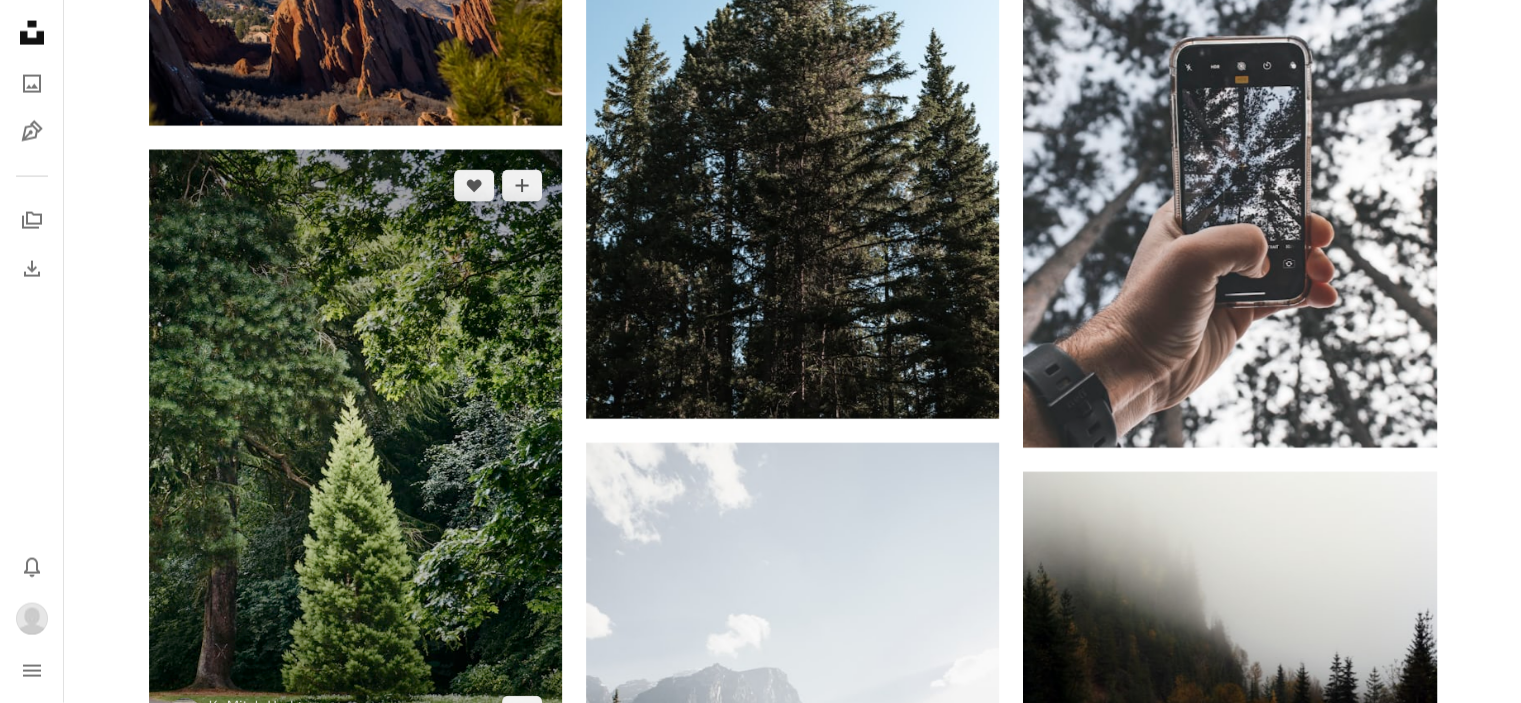 click at bounding box center (355, 449) 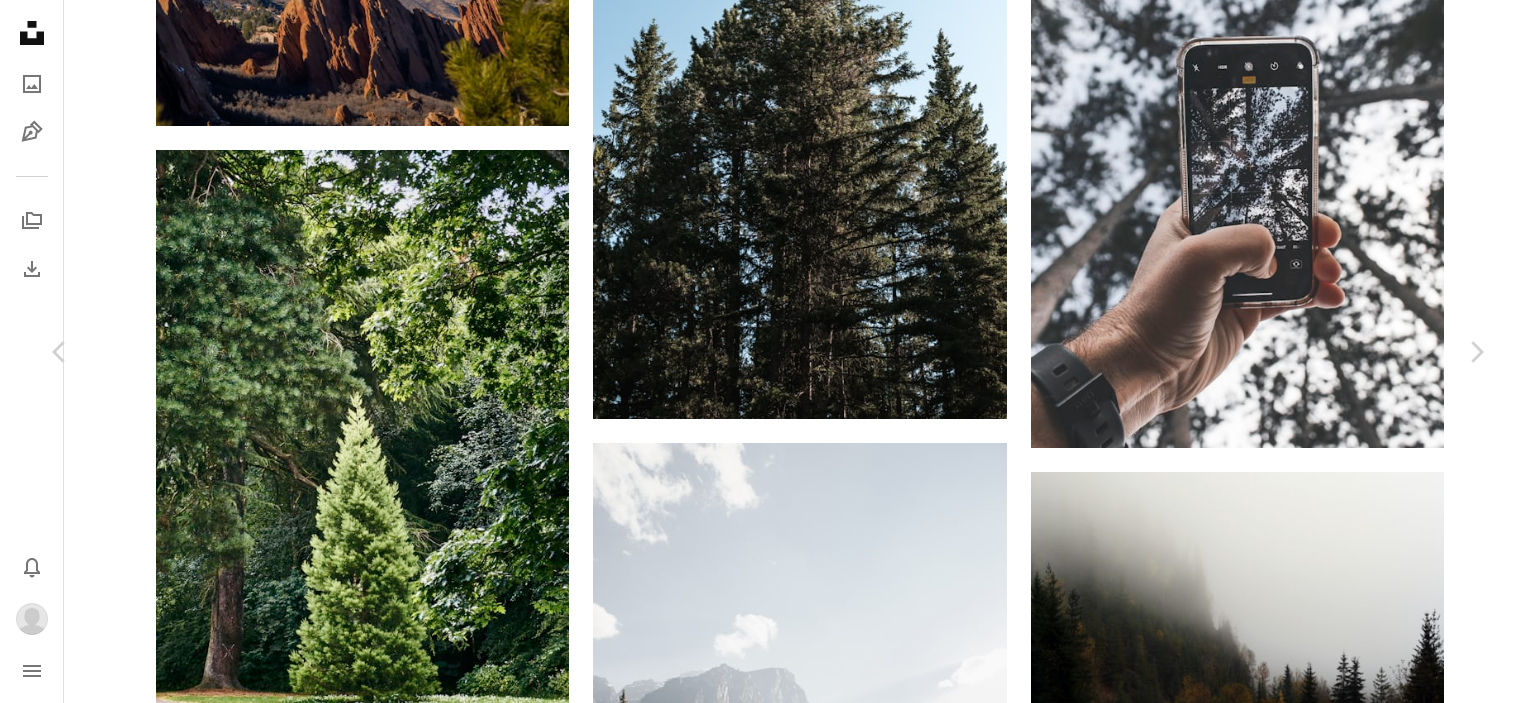 click on "Chevron down" 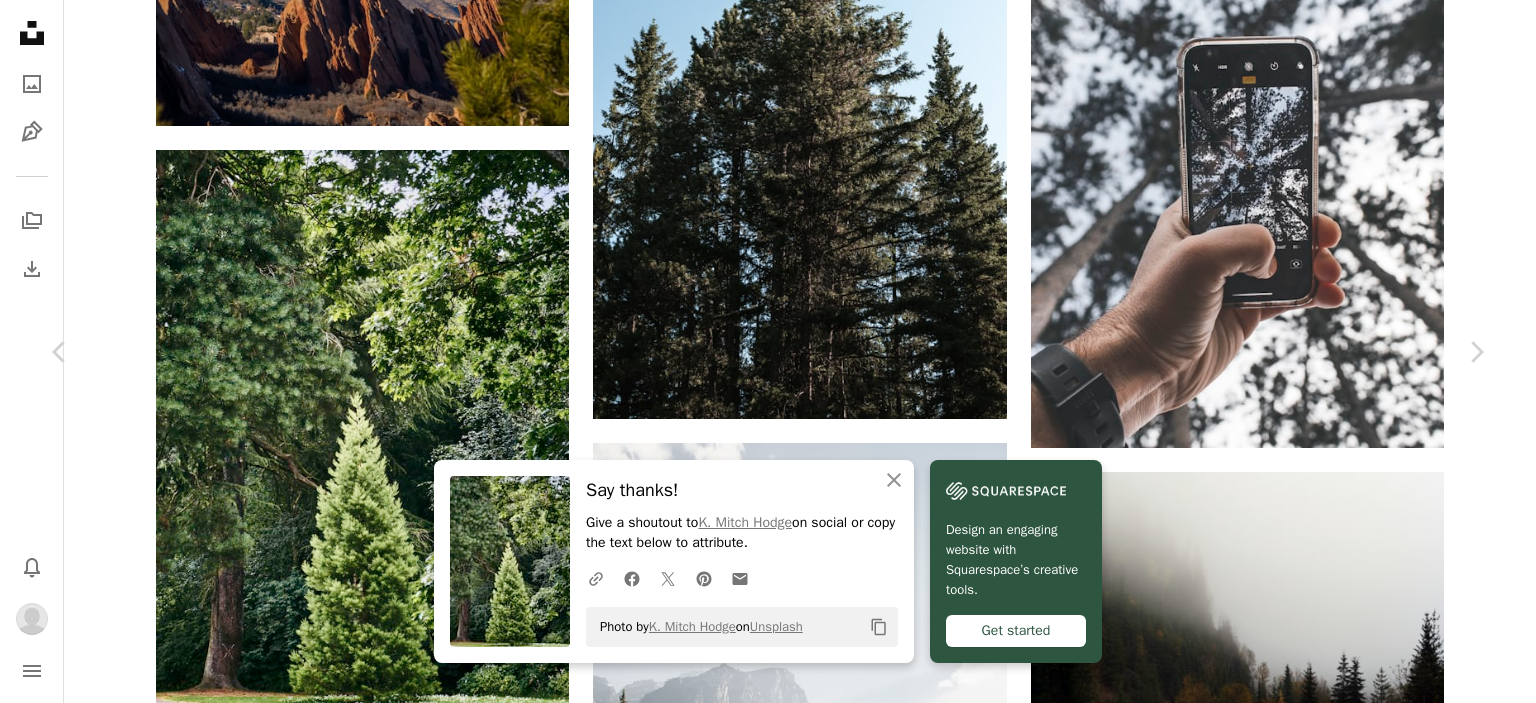 click on "Give a shoutout to  [INITIAL]. [LAST]  on social or copy the text below to attribute. A URL sharing icon (chains) Facebook icon X (formerly Twitter) icon Pinterest icon An envelope Photo by  [INITIAL]. [LAST]  on  Unsplash
Copy content [INITIAL]. [LAST] Available for hire A checkmark inside of a circle A heart A plus sign Download Chevron down Zoom in Views 38,276 Downloads 310 A forward-right arrow Share Info icon Info More Actions Plenty of greenery in Ormeau Park in South Belfast, County Down ([MONTH]., [YEAR]). A map marker Ormeau Park, Ormeau Road, Belfast, Northern Ireland, UK Calendar outlined Published on  [MONTH] [DAY], [YEAR] Camera SONY, SLT-A65V Safety Free to use under the  Unsplash License trees plants park ireland flora green leaves belfast cedar northern ireland walk in the park evergreens plant grey pine fir spruce conifer abies  |  Save 20% with code UNSPLASH20  ↗" at bounding box center (768, 5370) 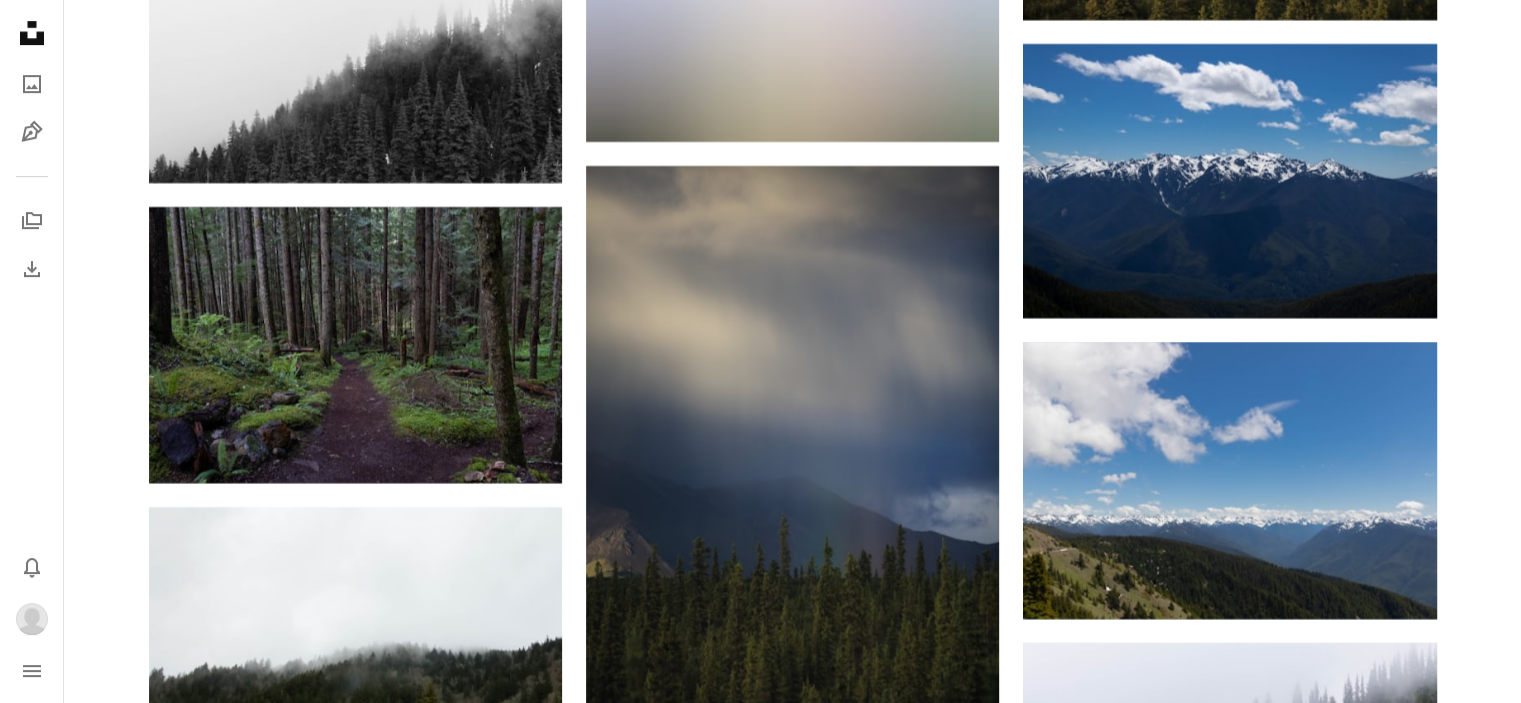 scroll, scrollTop: 16300, scrollLeft: 0, axis: vertical 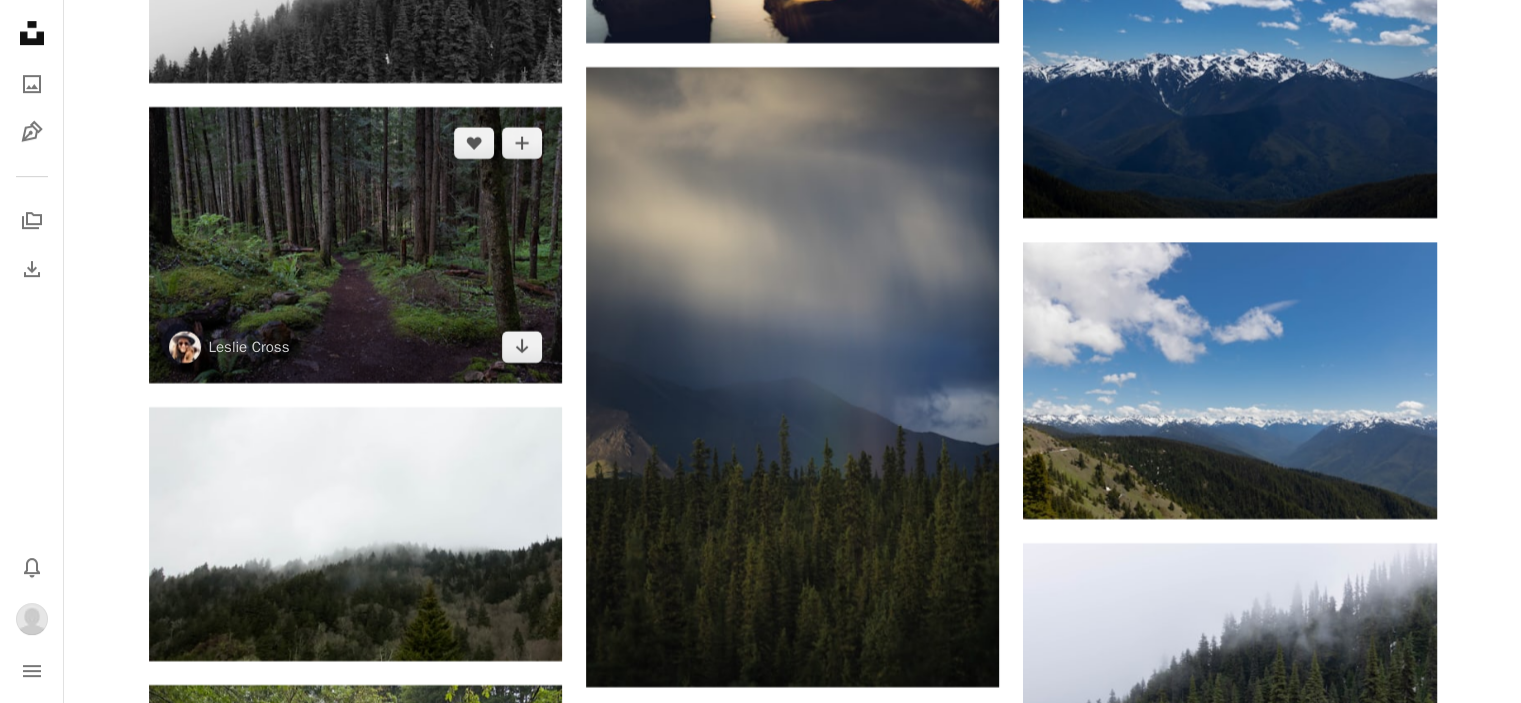 click at bounding box center [355, 244] 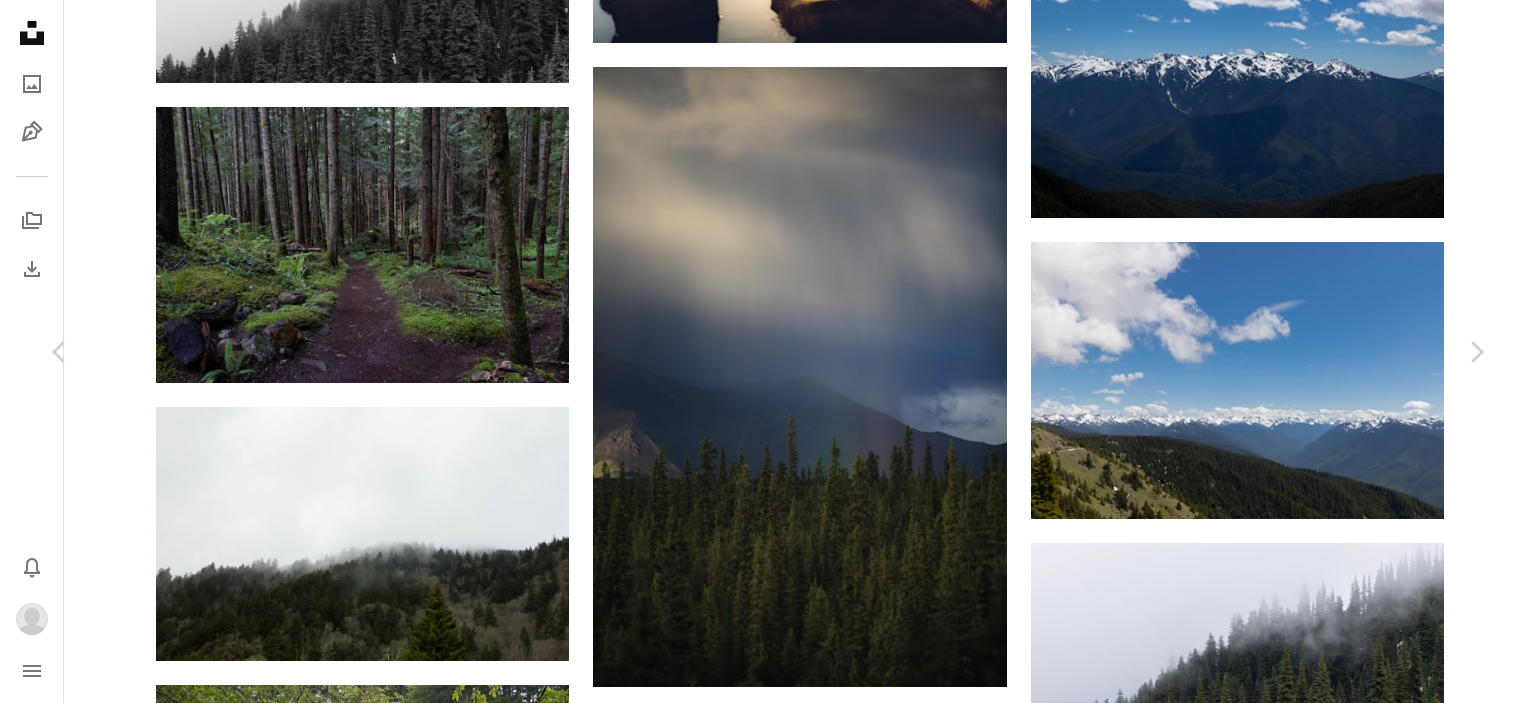 click on "Chevron down" 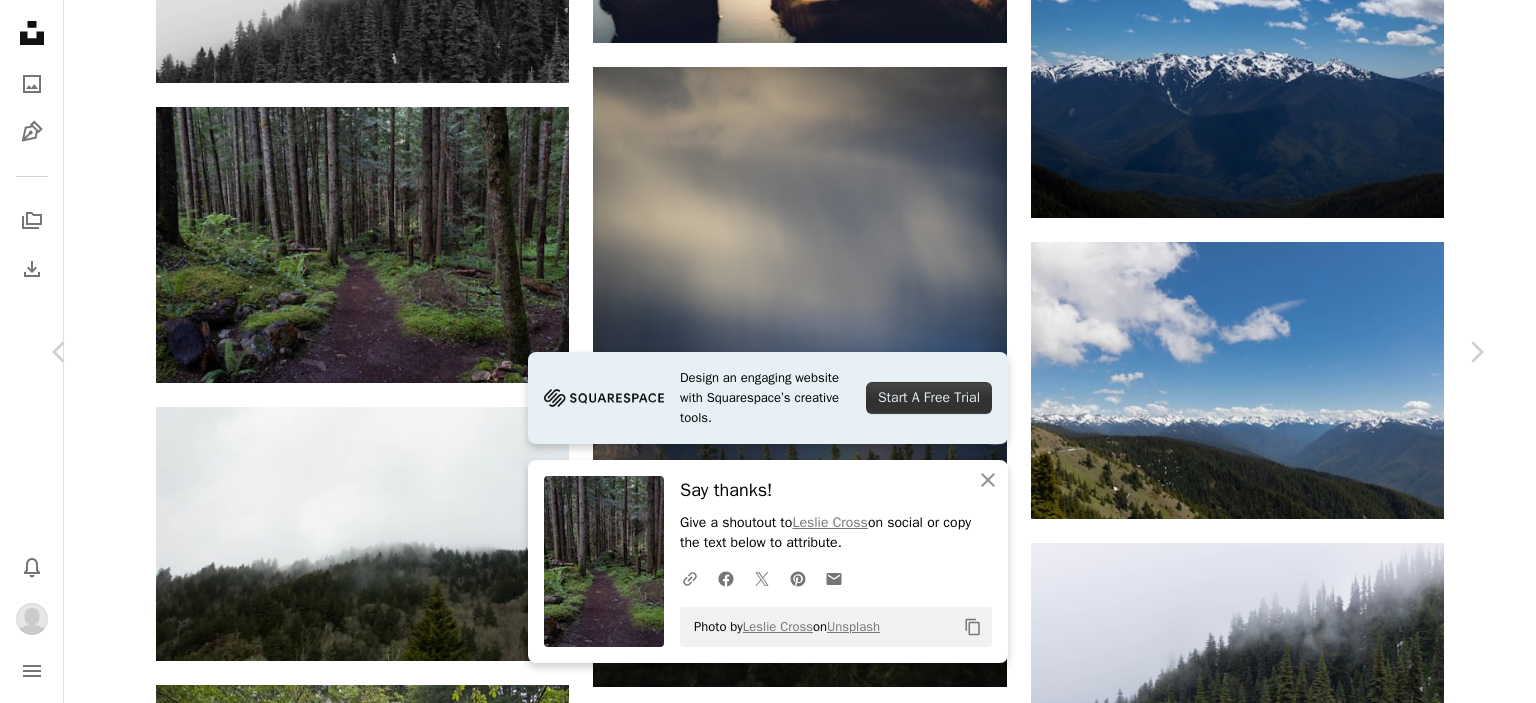 click on "Give a shoutout to  [FIRST] [LAST]  on social or copy the text below to attribute. A URL sharing icon (chains) Facebook icon X (formerly Twitter) icon Pinterest icon An envelope Photo by  [FIRST] [LAST]  on  Unsplash
Copy content [FIRST] [LAST] [USERNAME] A heart A plus sign Download Chevron down Zoom in Views 32,390 Downloads 246 A forward-right arrow Share Info icon Info More Actions A map marker [NATIONAL FOREST NAME], [STATE], [COUNTRY] Calendar outlined Published on  [MONTH] [DAY], [YEAR] Camera Canon, EOS R6 Safety Free to use under the  Unsplash License forest mountains summer trees hiking outdoors greenery hike national park [STATE] [COUNTRY] ferns pnw travels evergreens land plant grey usa path vegetation Browse premium related images on iStock  |  Save 20% with code UNSPLASH20 View more on iStock  ↗ Related images A heart A plus sign" at bounding box center (768, 3610) 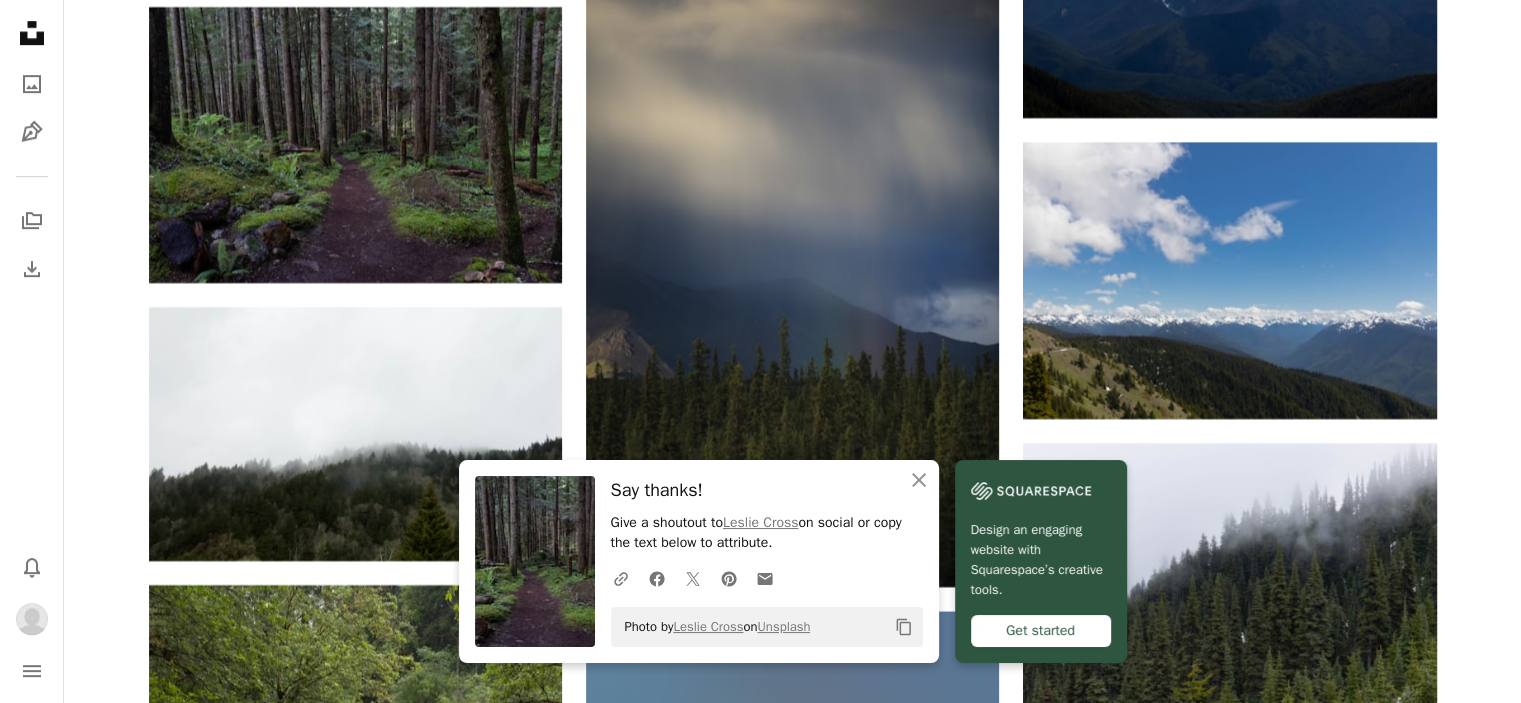 scroll, scrollTop: 16500, scrollLeft: 0, axis: vertical 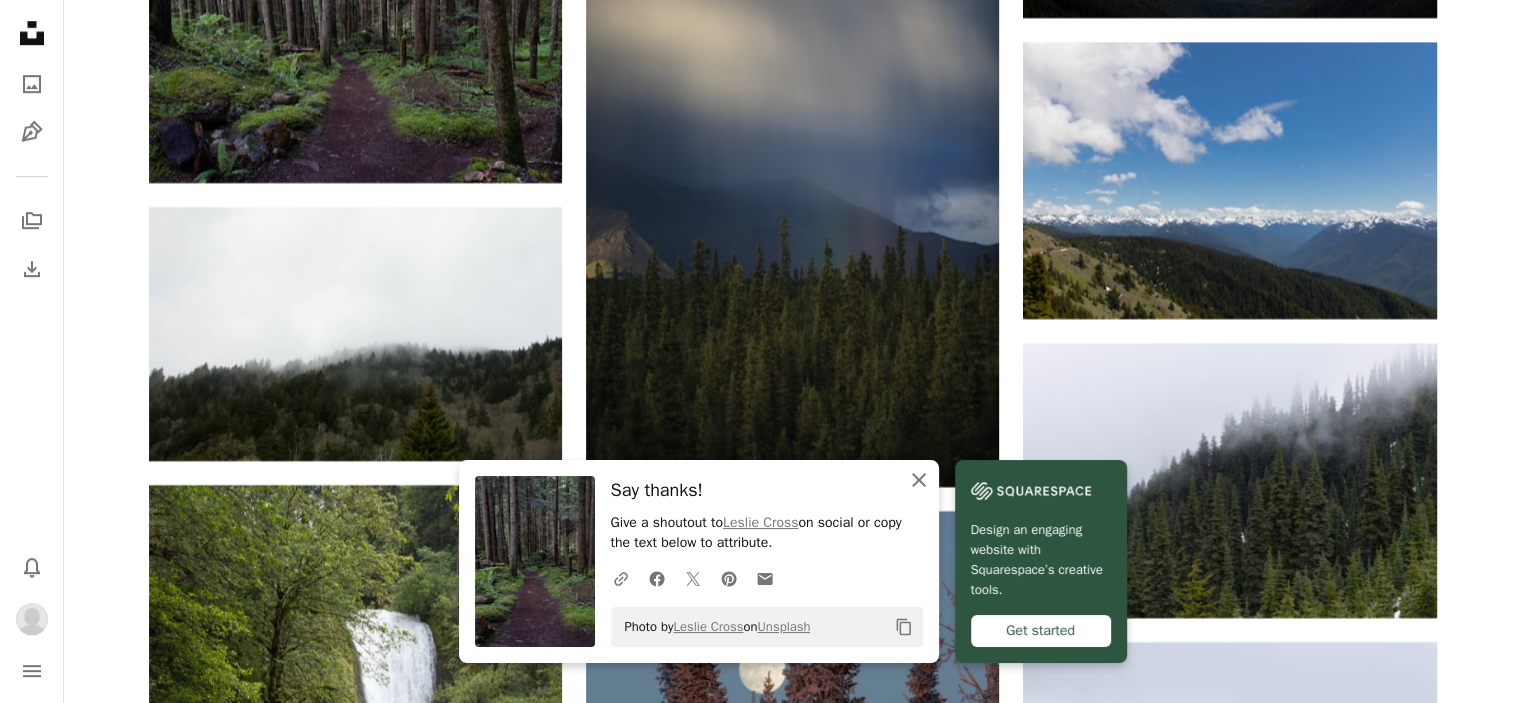 click on "An X shape" 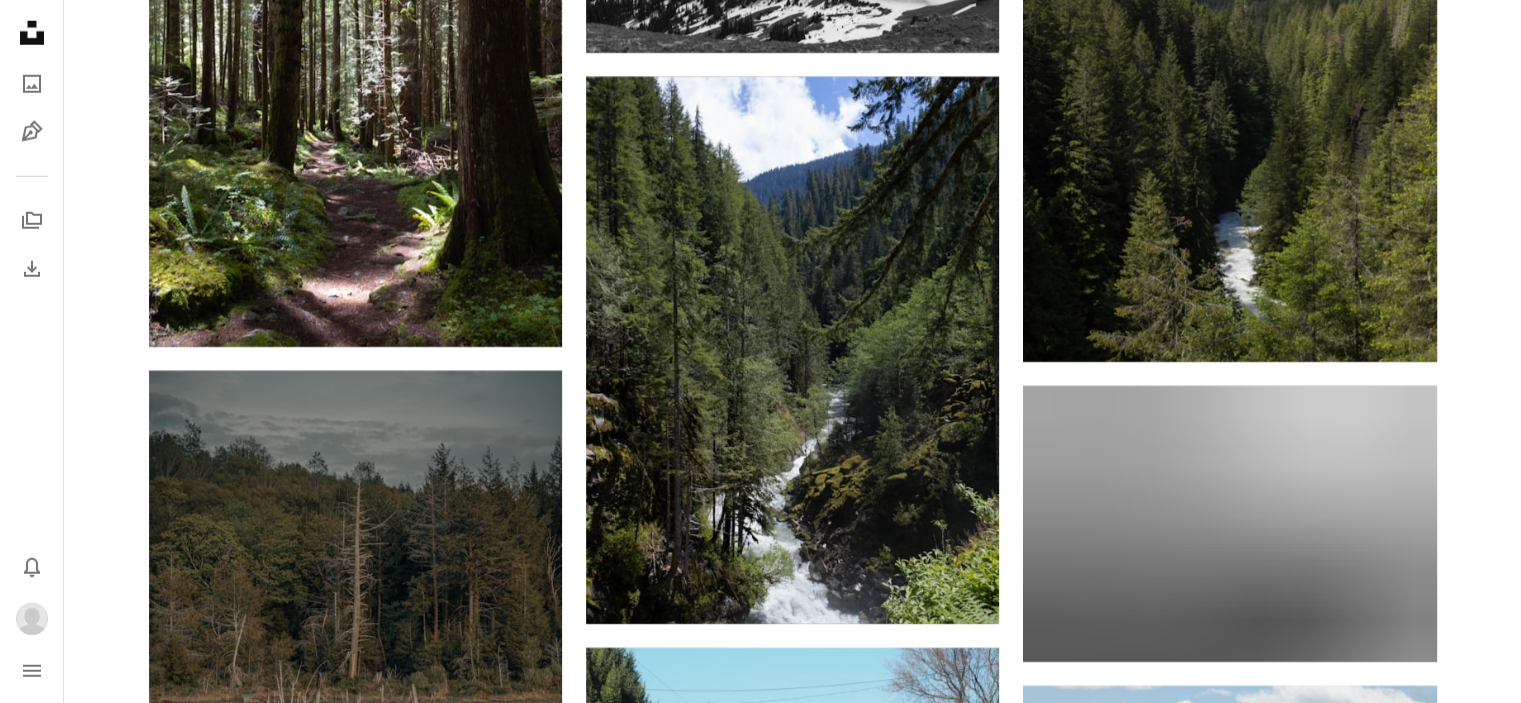 scroll, scrollTop: 20700, scrollLeft: 0, axis: vertical 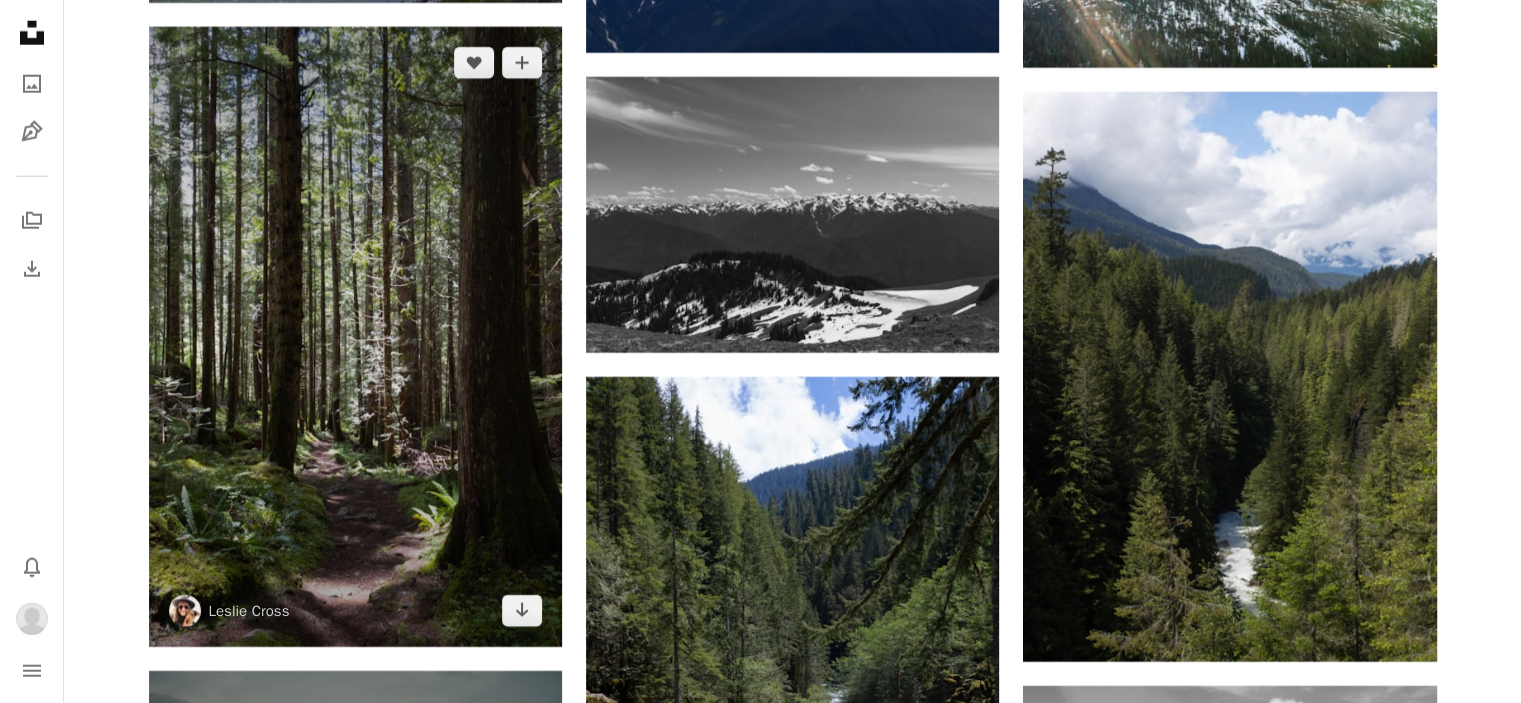 click at bounding box center [355, 337] 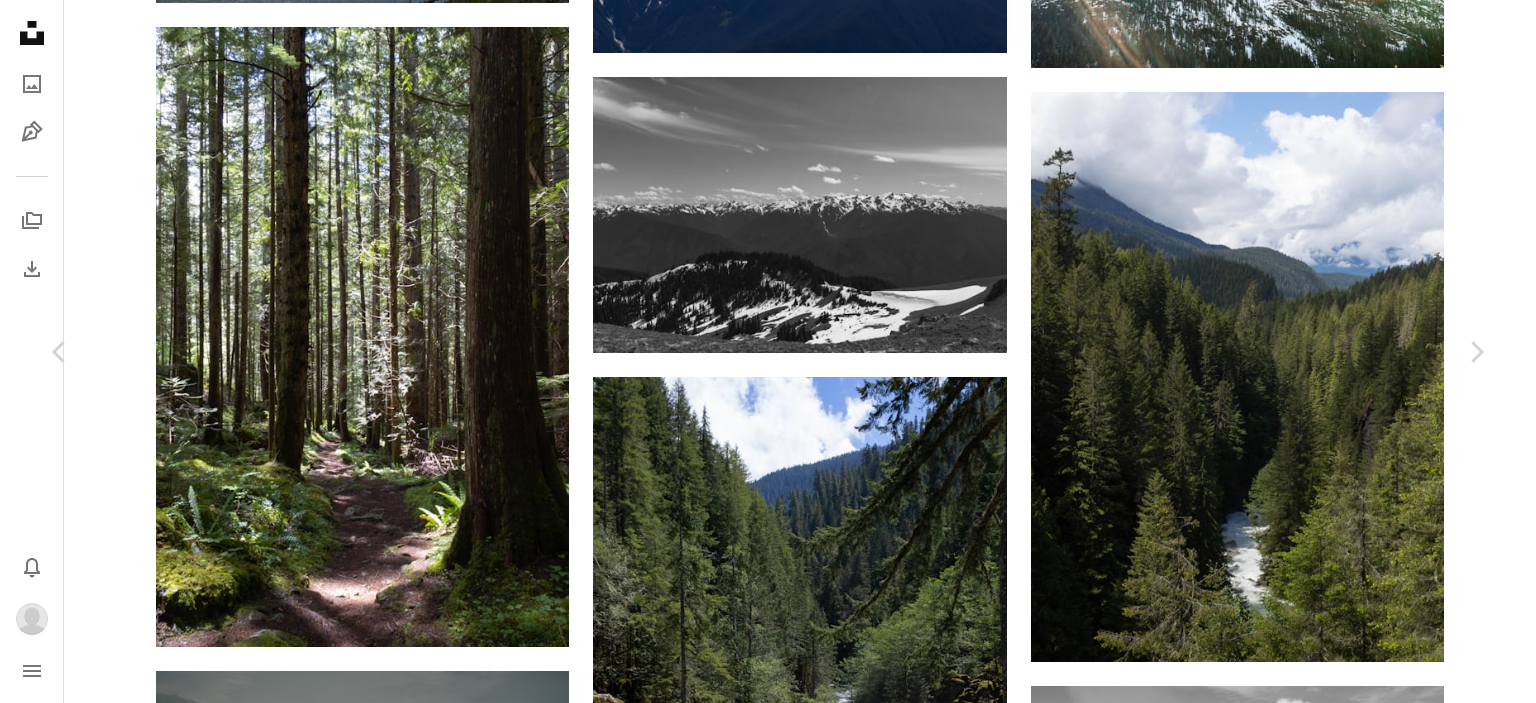 click on "Chevron down" 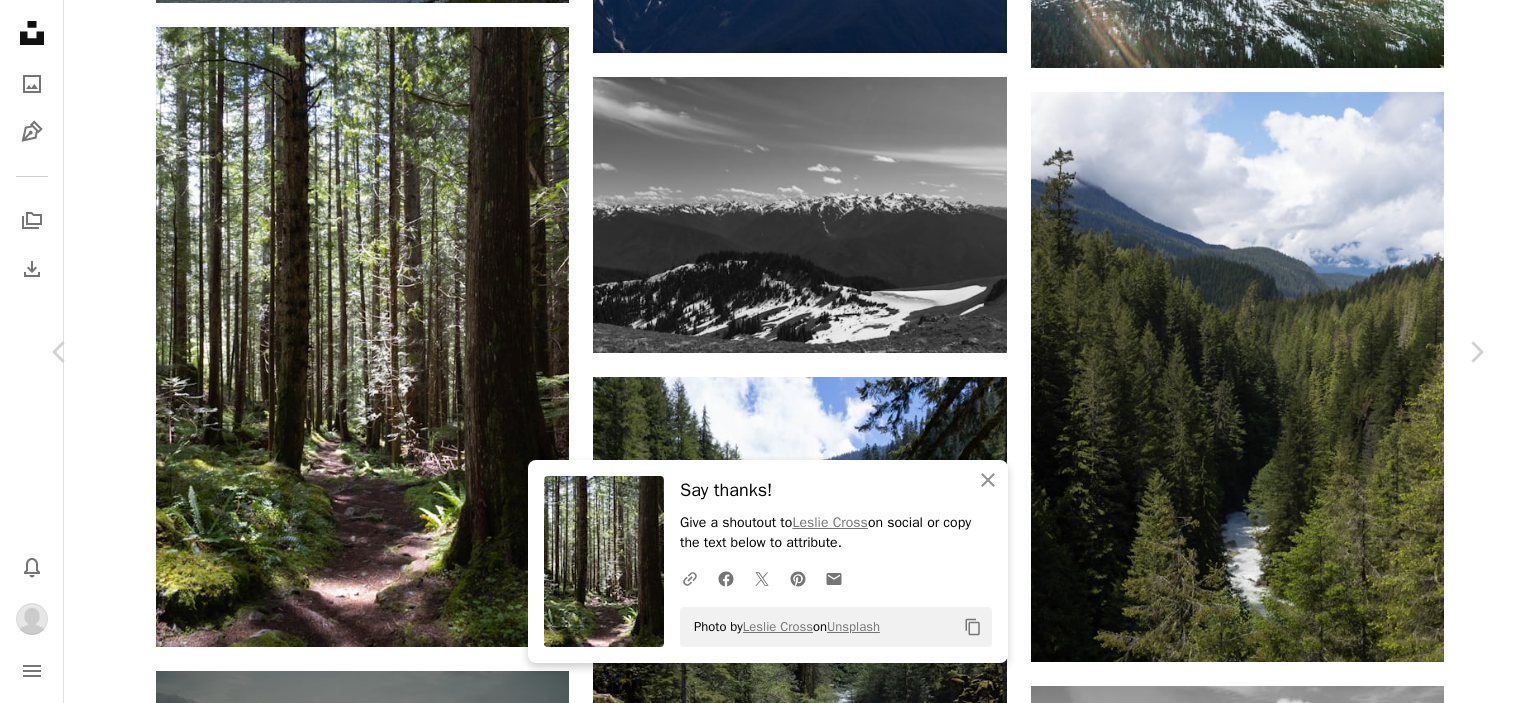 click on "An X shape Chevron left Chevron right An X shape Close Say thanks! Give a shoutout to  [PERSON]  on social or copy the text below to attribute. A URL sharing icon (chains) Facebook icon X (formerly Twitter) icon Pinterest icon An envelope Photo by  [PERSON]  on  Unsplash
Copy content [PERSON] leslie_outofdoors A heart A plus sign Download Chevron down Zoom in Views 30,633 Downloads 293 A forward-right arrow Share Info icon Info More Actions A map marker [LOCATION], [LOCATION], [LOCATION] Calendar outlined Published on  [DATE] Camera Canon, EOS R6 Safety Free to use under the  Unsplash License forest mountains summer trees hiking outdoors greenery moss hike national park washington state ferns pnw travels evergreens land plant grey usa jungle Browse premium related images on iStock  |  Save 20% with code UNSPLASH20 View more on iStock  ↗ Related images A heart A plus sign [FIRST] [LAST] Arrow pointing down Plus sign for Unsplash+ A heart A plus sign [FIRST] [LAST]" at bounding box center [768, 4914] 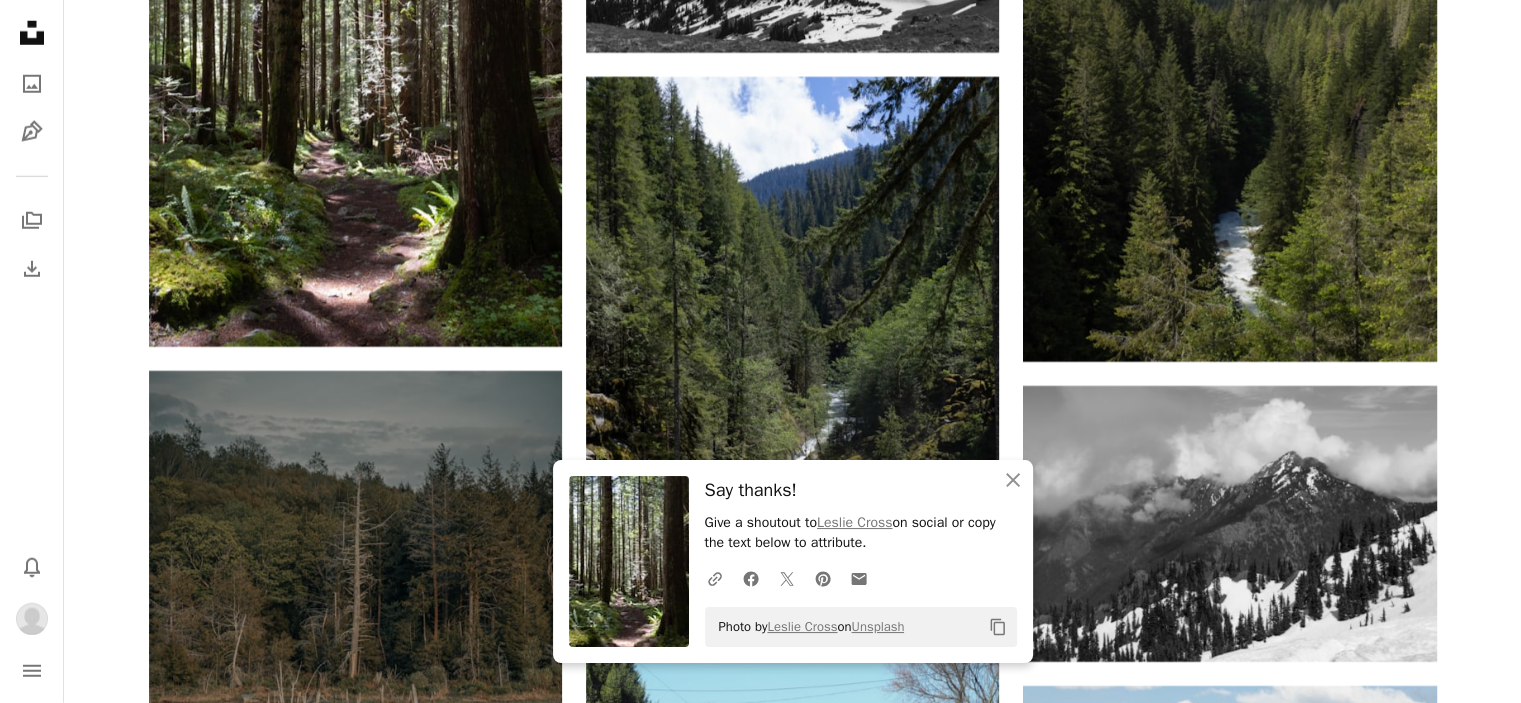 scroll, scrollTop: 21400, scrollLeft: 0, axis: vertical 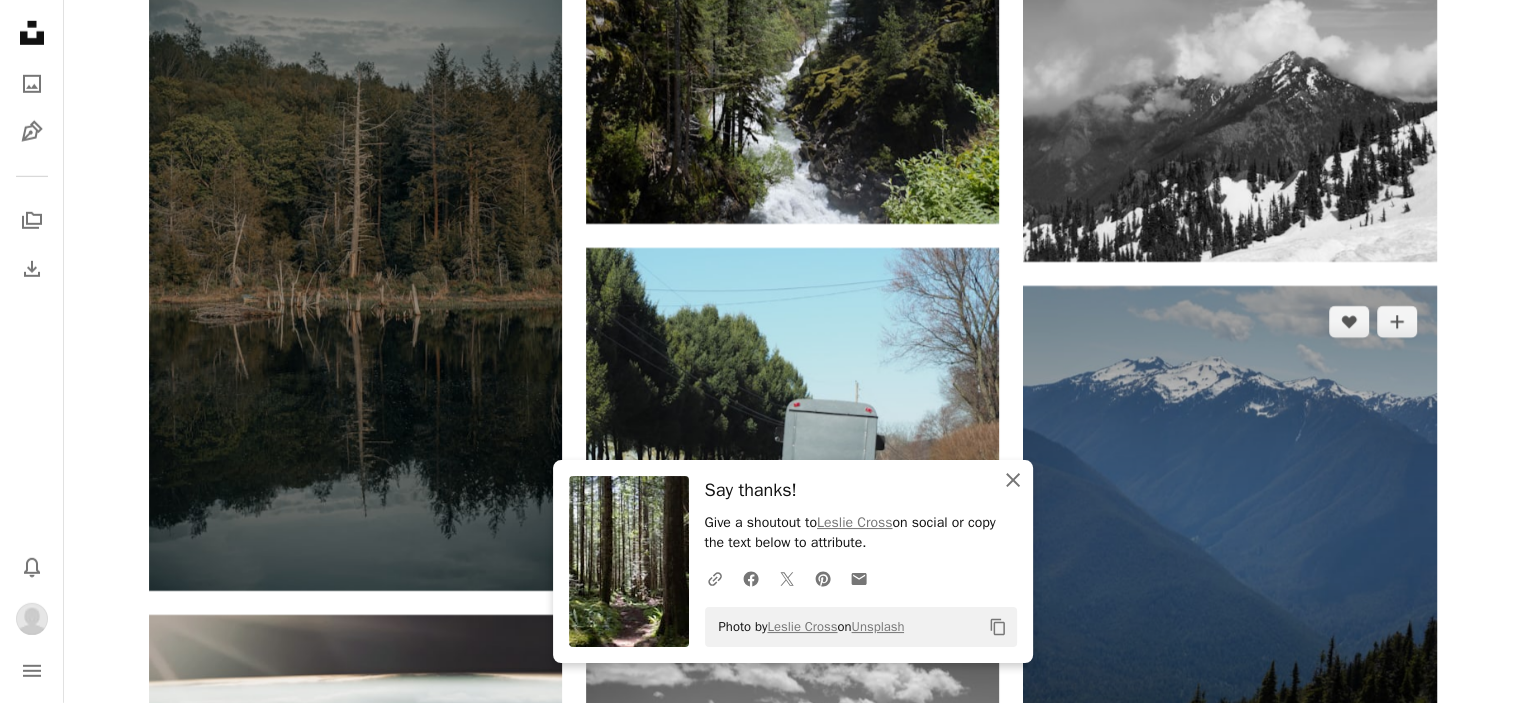 drag, startPoint x: 1016, startPoint y: 490, endPoint x: 1048, endPoint y: 479, distance: 33.83785 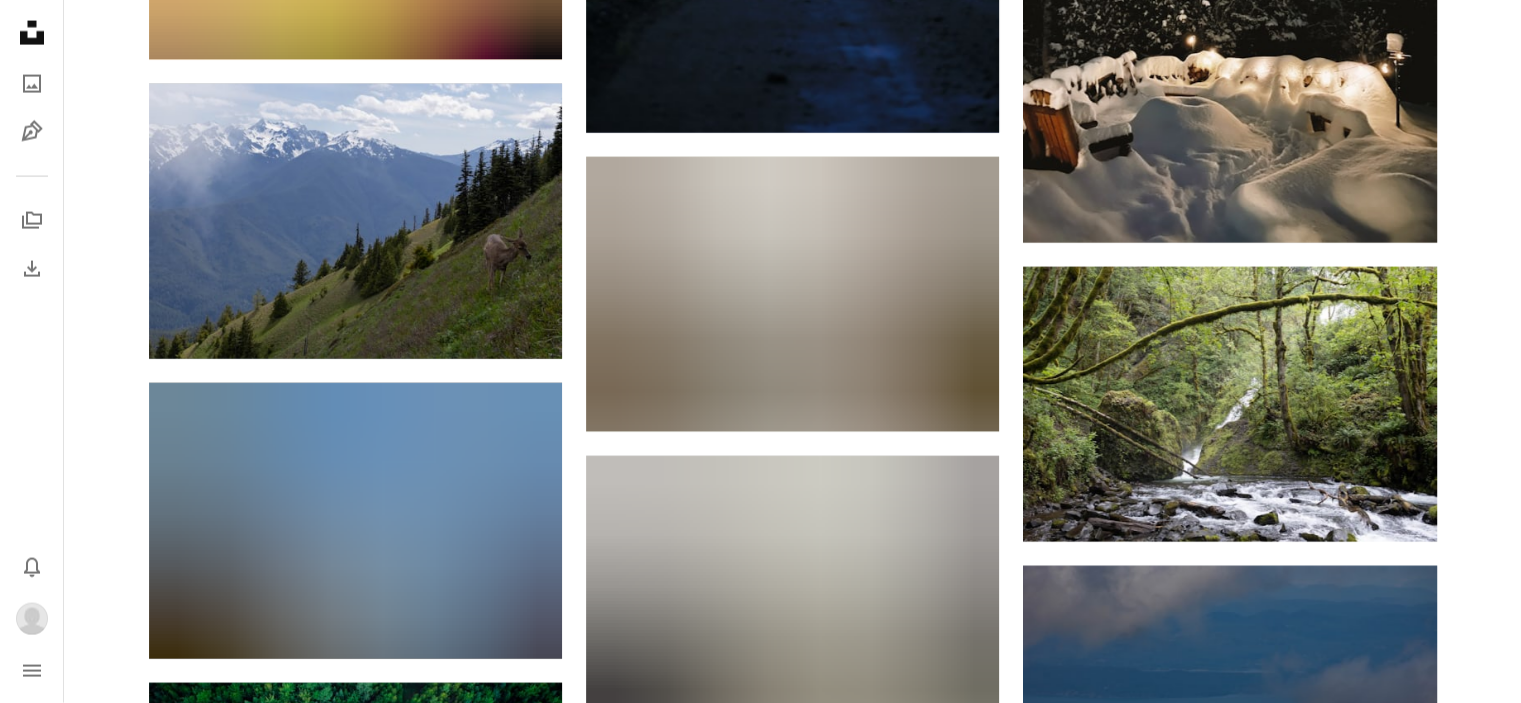 scroll, scrollTop: 27600, scrollLeft: 0, axis: vertical 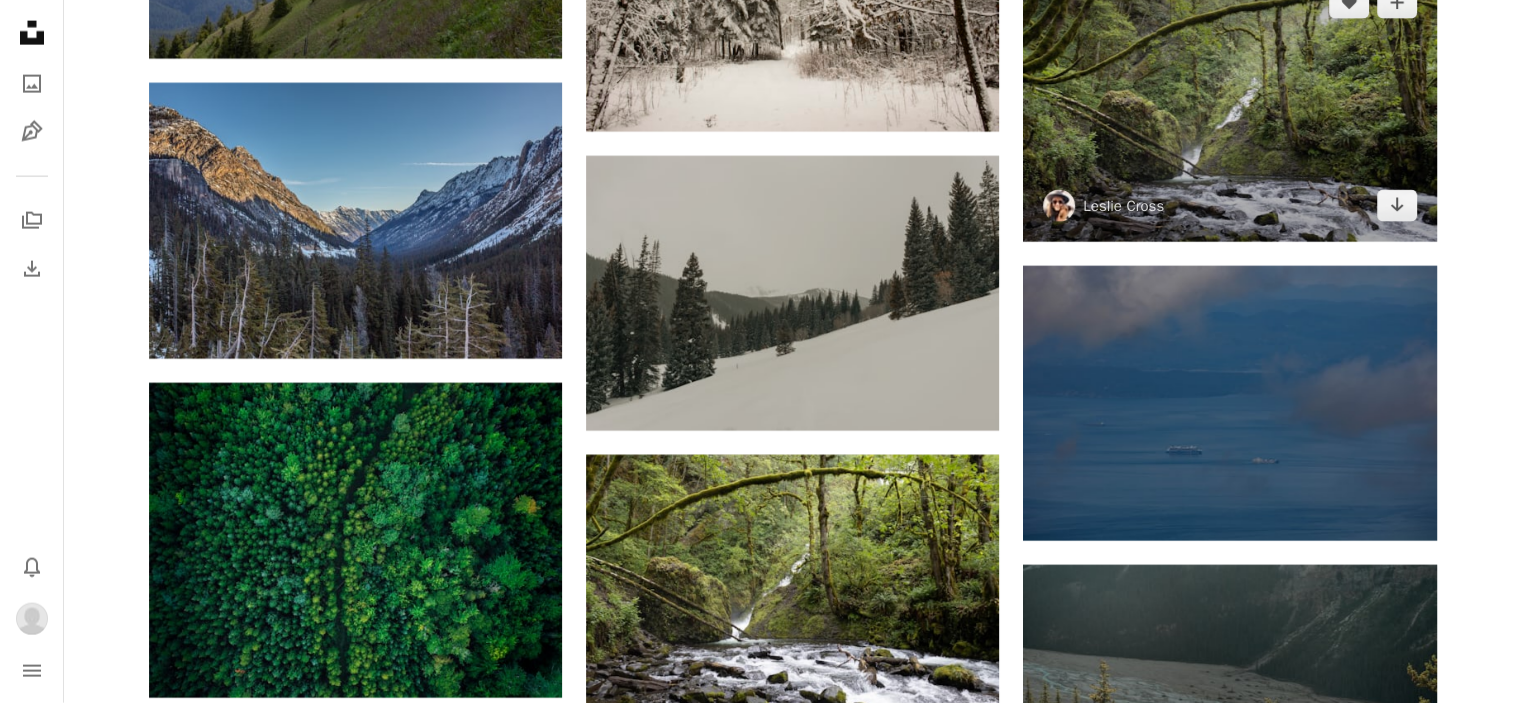 click at bounding box center (1229, 104) 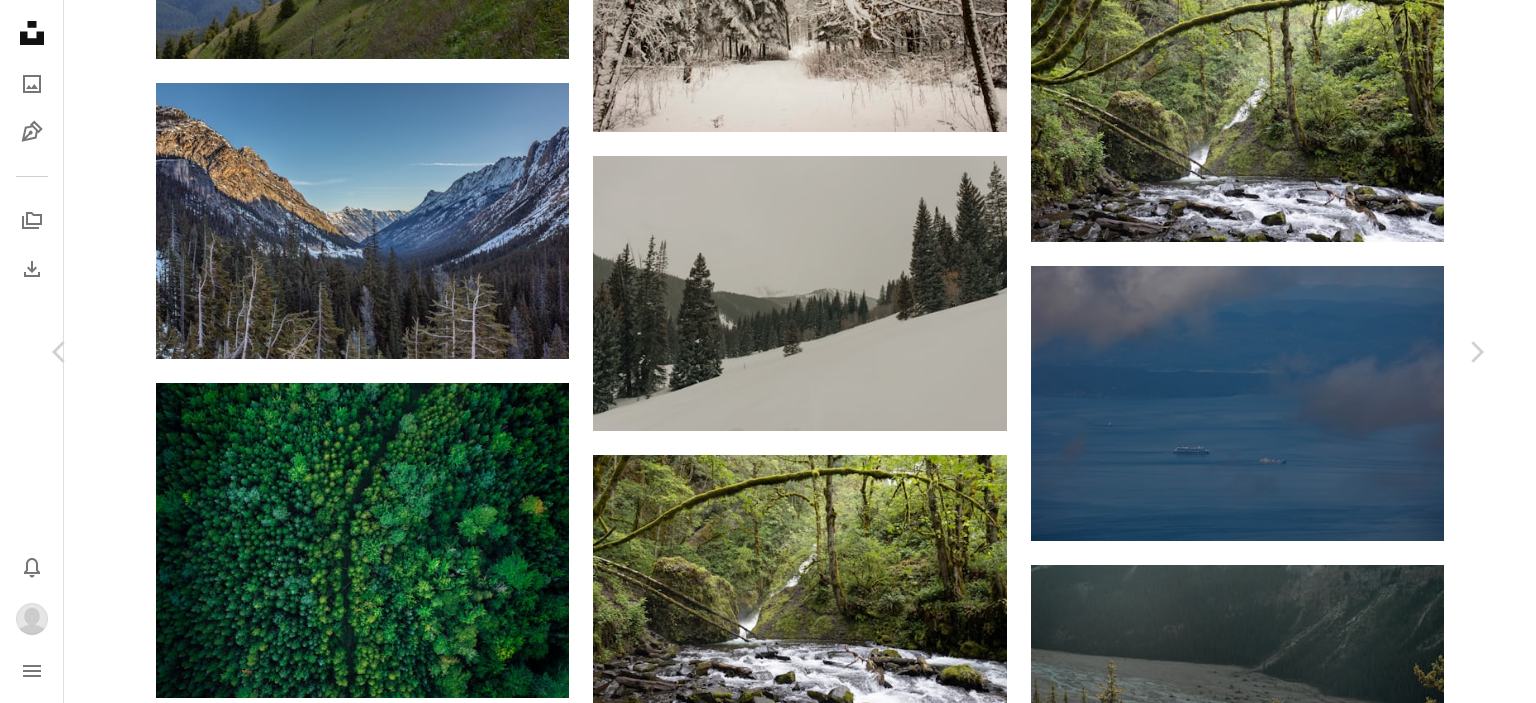 click on "Chevron down" 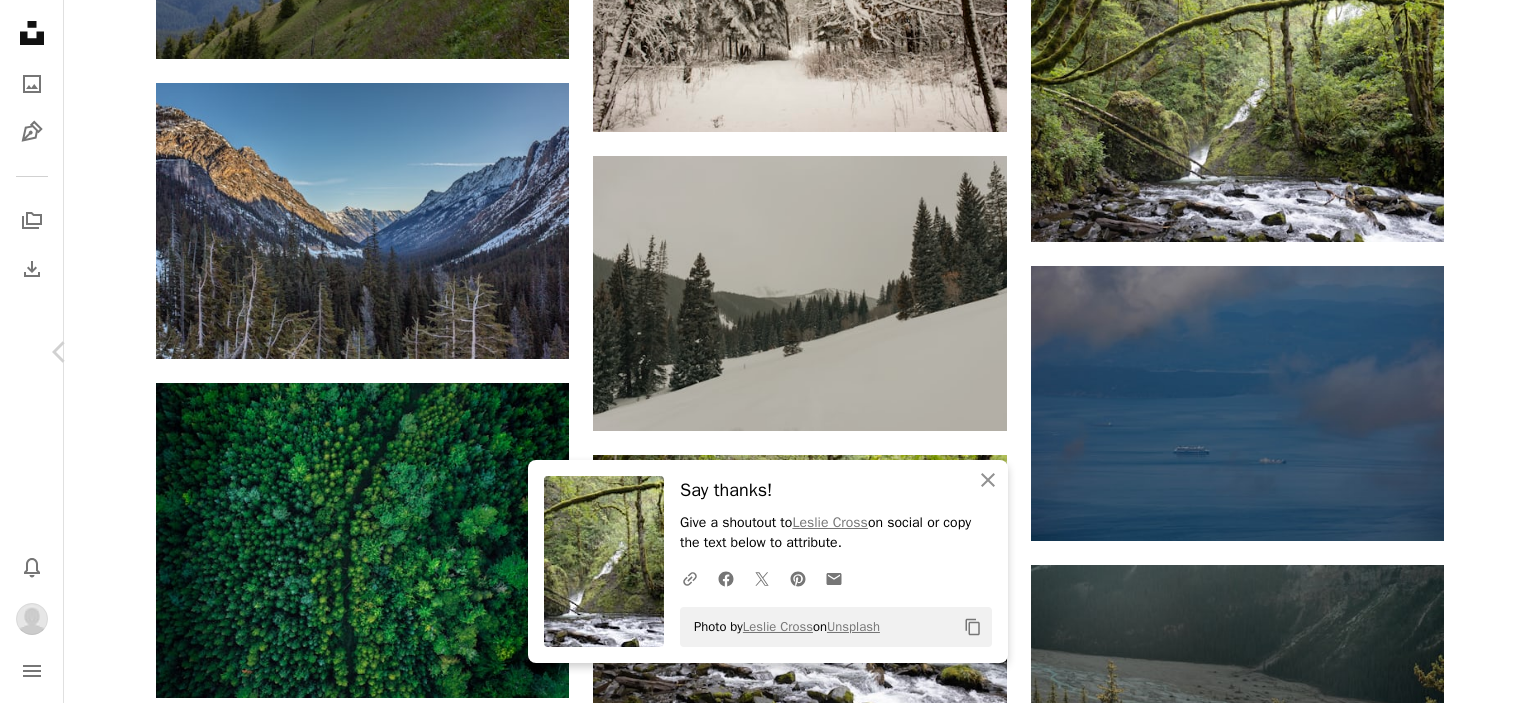 click on "Chevron right" at bounding box center [1476, 352] 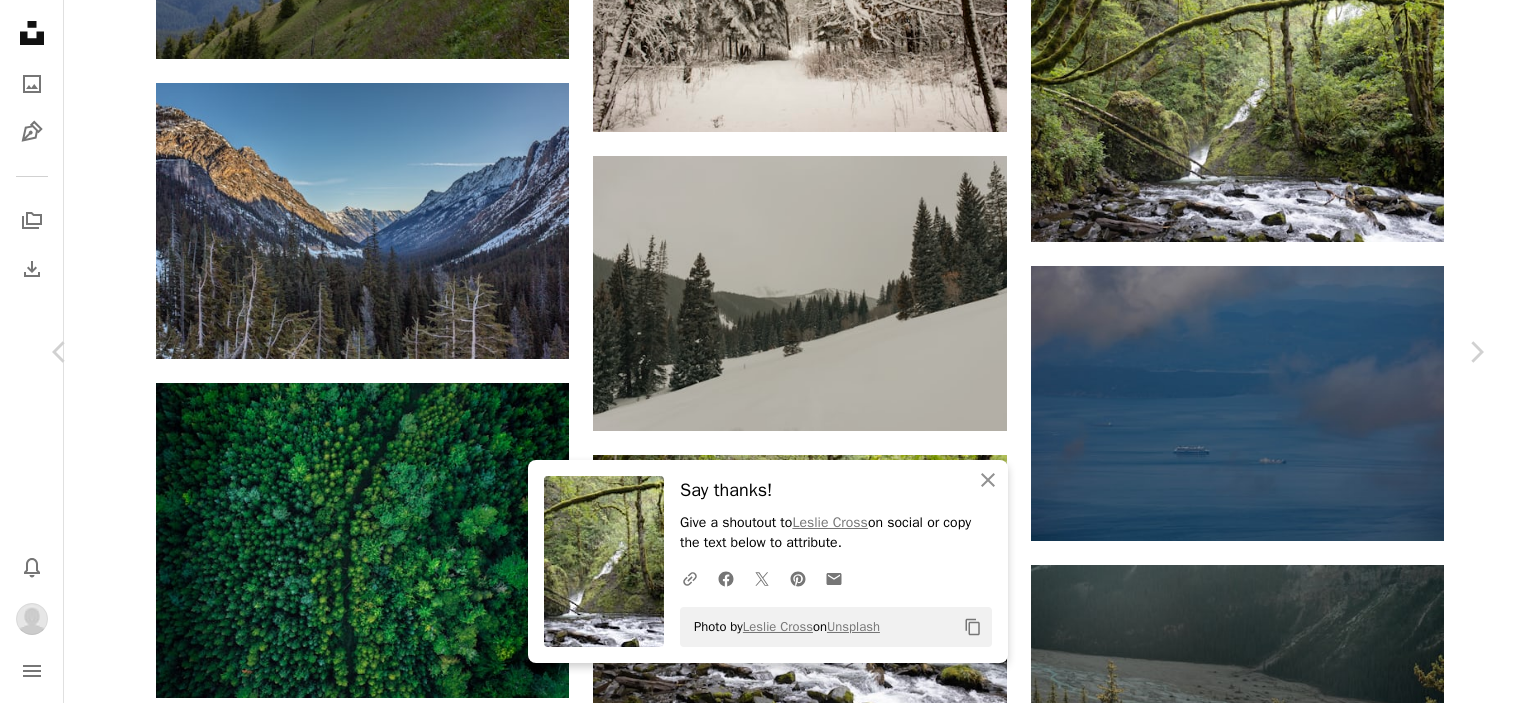 click on "An X shape" at bounding box center (20, 20) 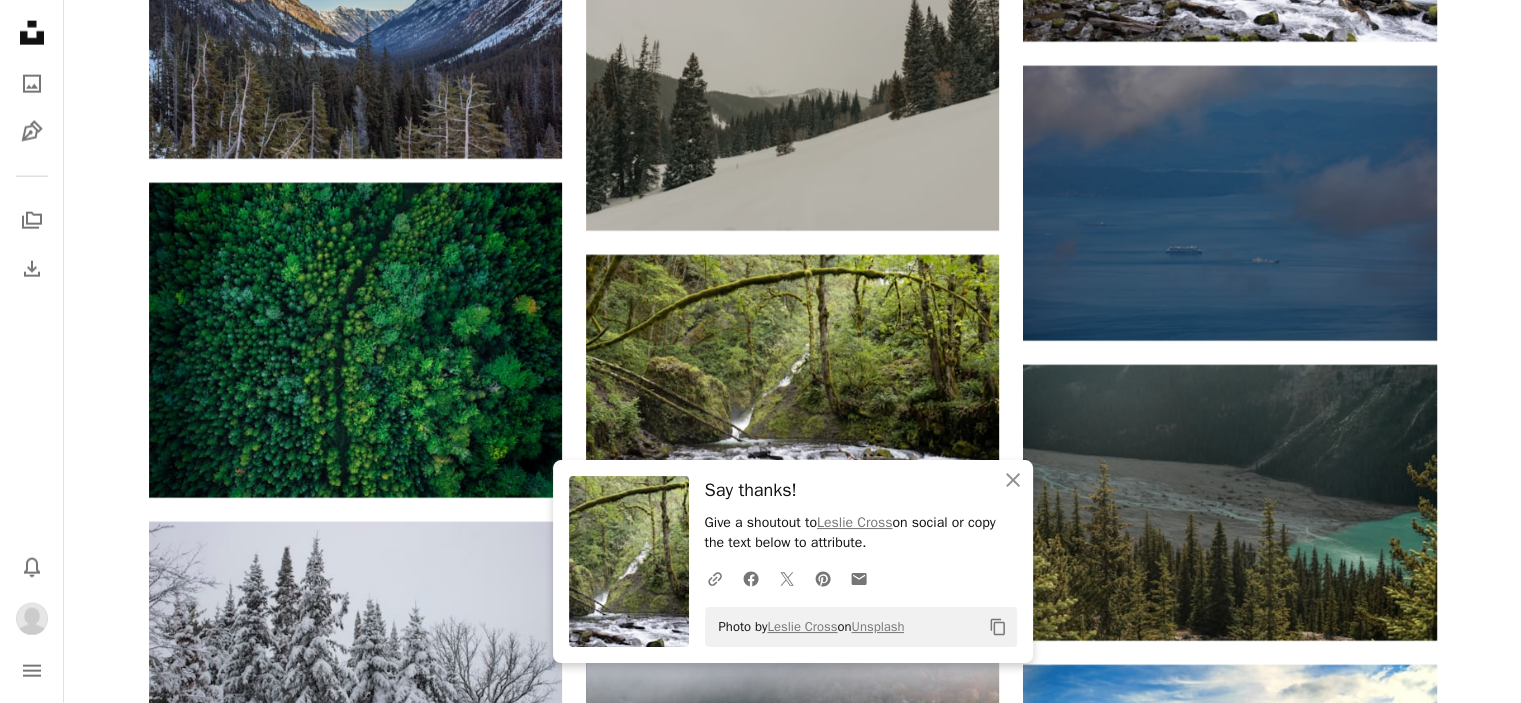 scroll, scrollTop: 27900, scrollLeft: 0, axis: vertical 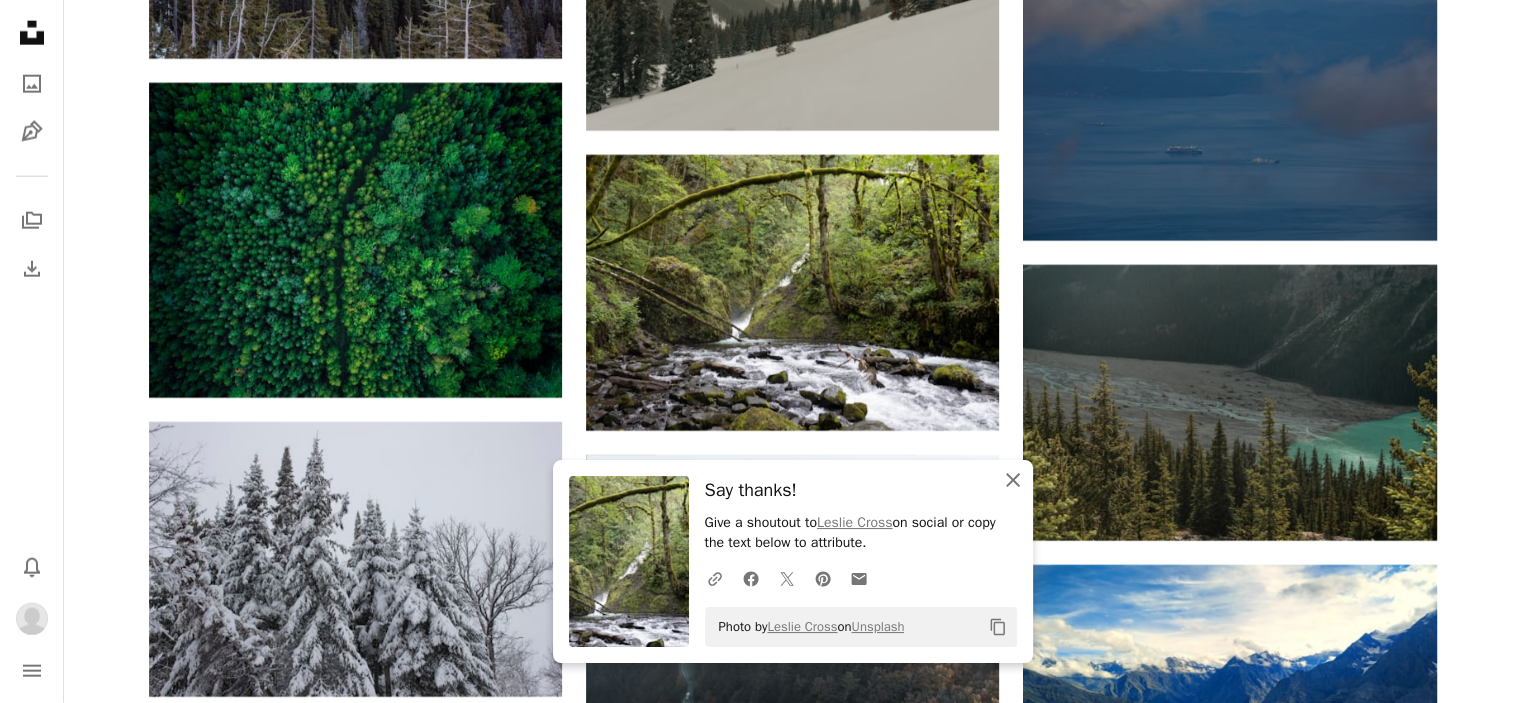 click 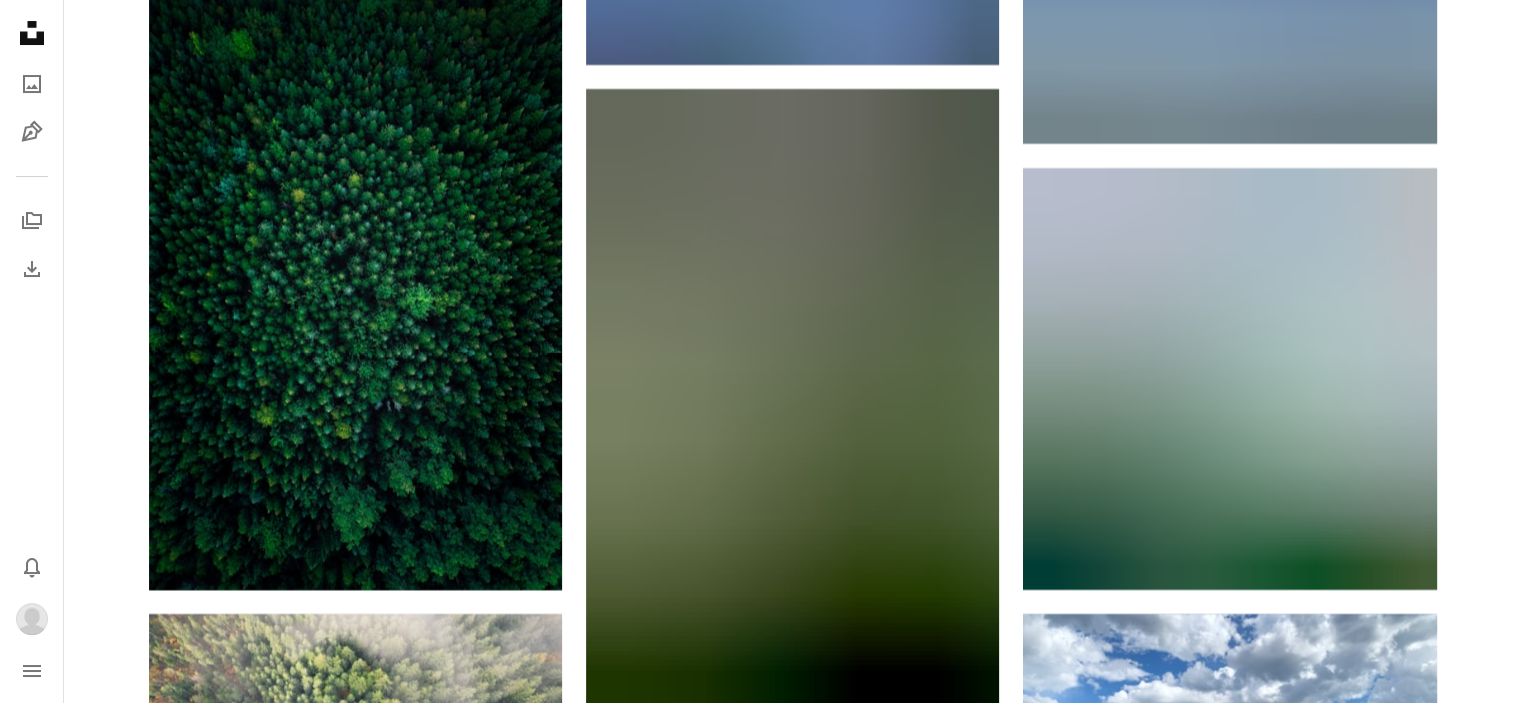 scroll, scrollTop: 30800, scrollLeft: 0, axis: vertical 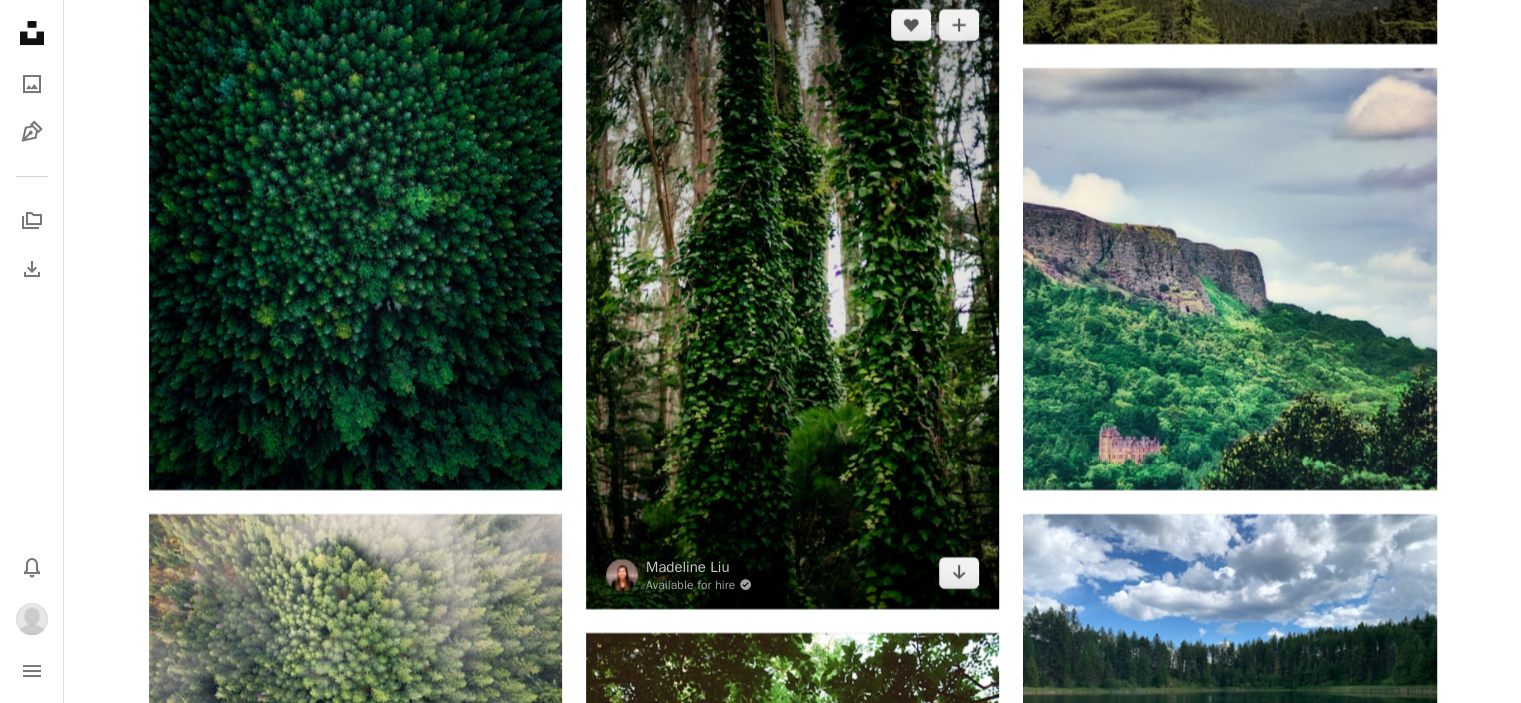 click at bounding box center [792, 299] 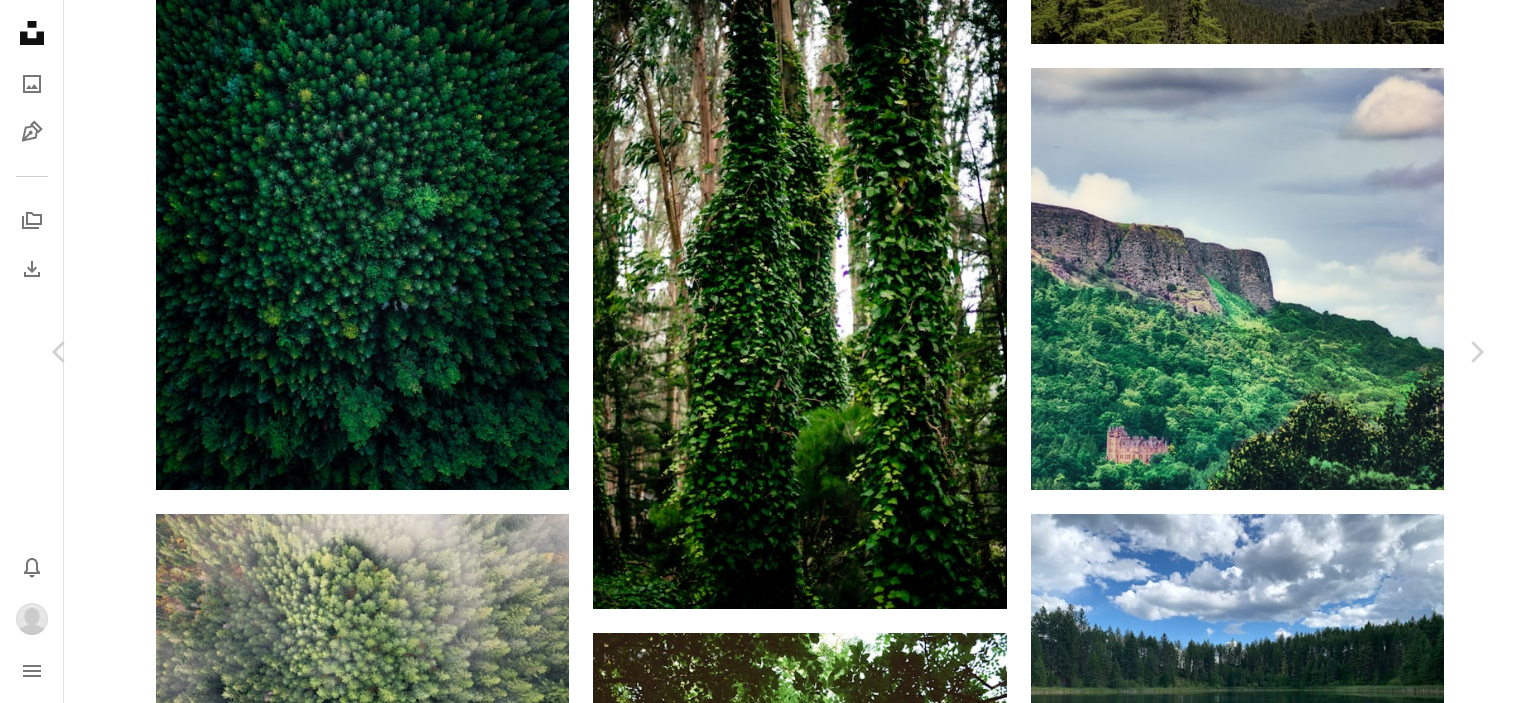 click on "Download" at bounding box center [1301, 4653] 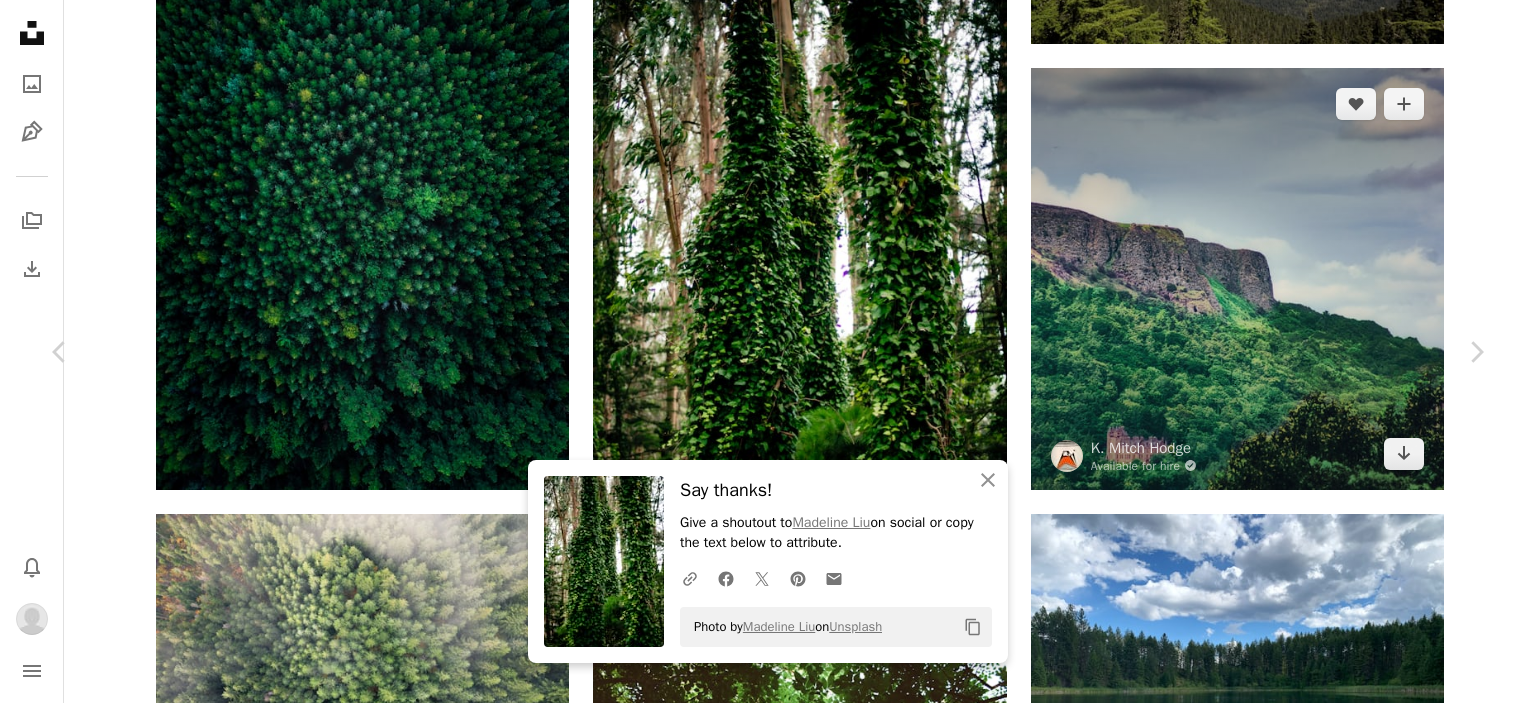 drag, startPoint x: 22, startPoint y: 14, endPoint x: 1255, endPoint y: 296, distance: 1264.8372 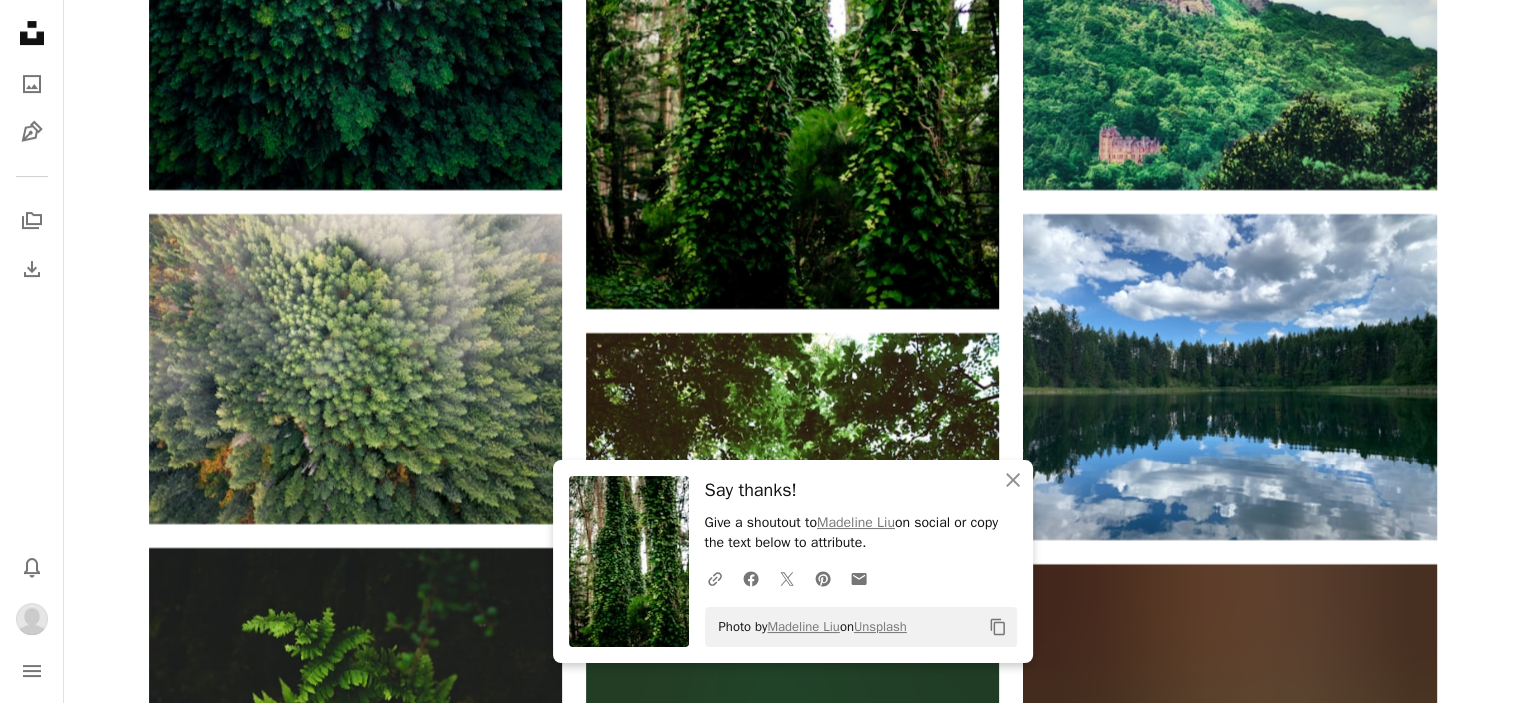 scroll, scrollTop: 31400, scrollLeft: 0, axis: vertical 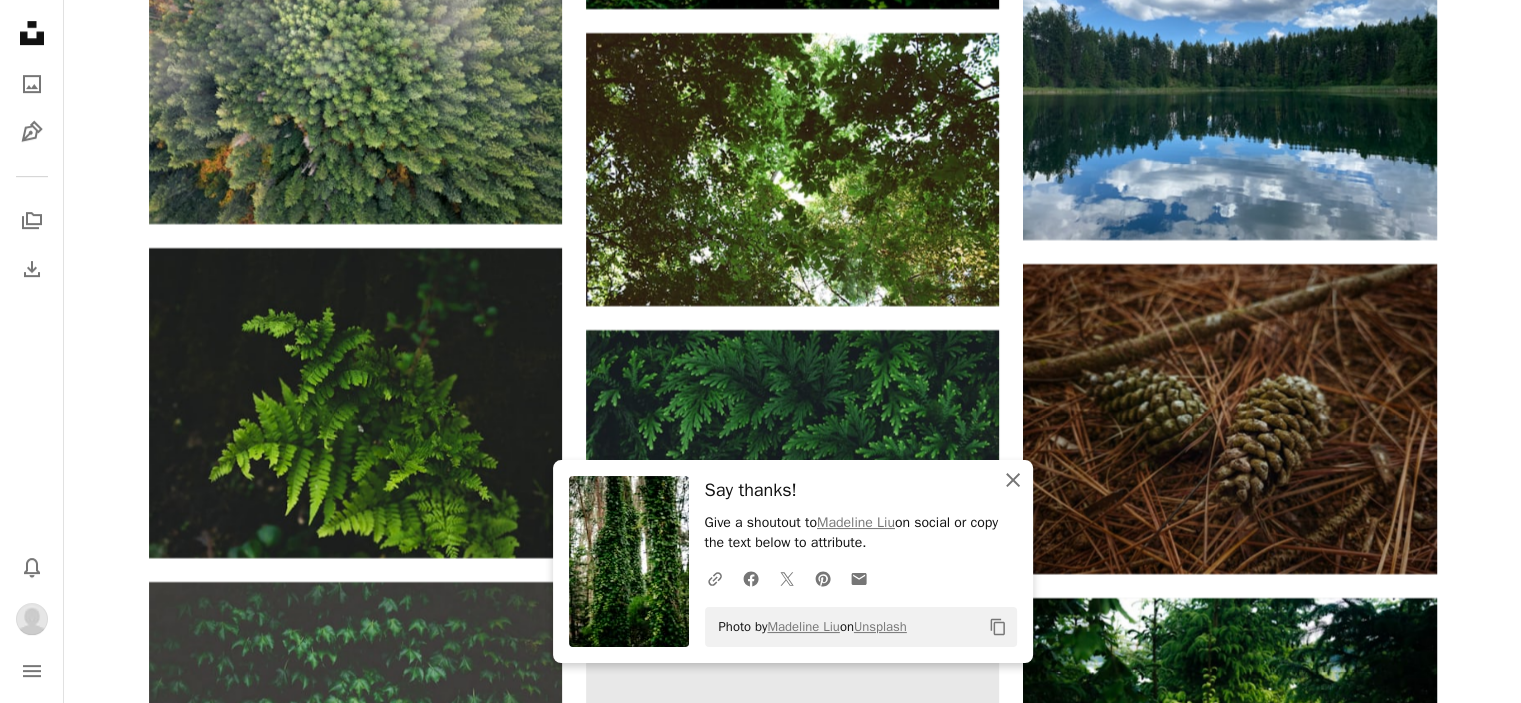 click on "An X shape" 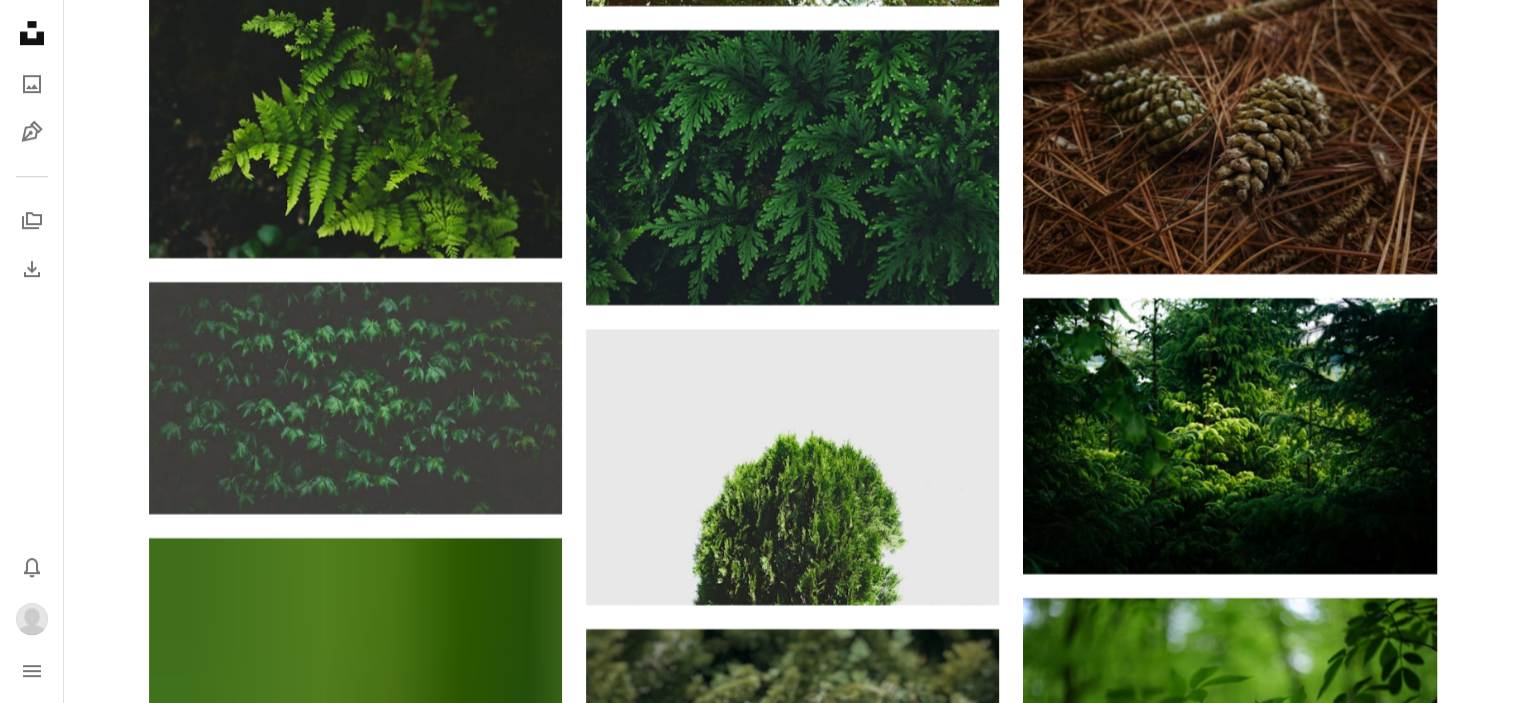 scroll, scrollTop: 31400, scrollLeft: 0, axis: vertical 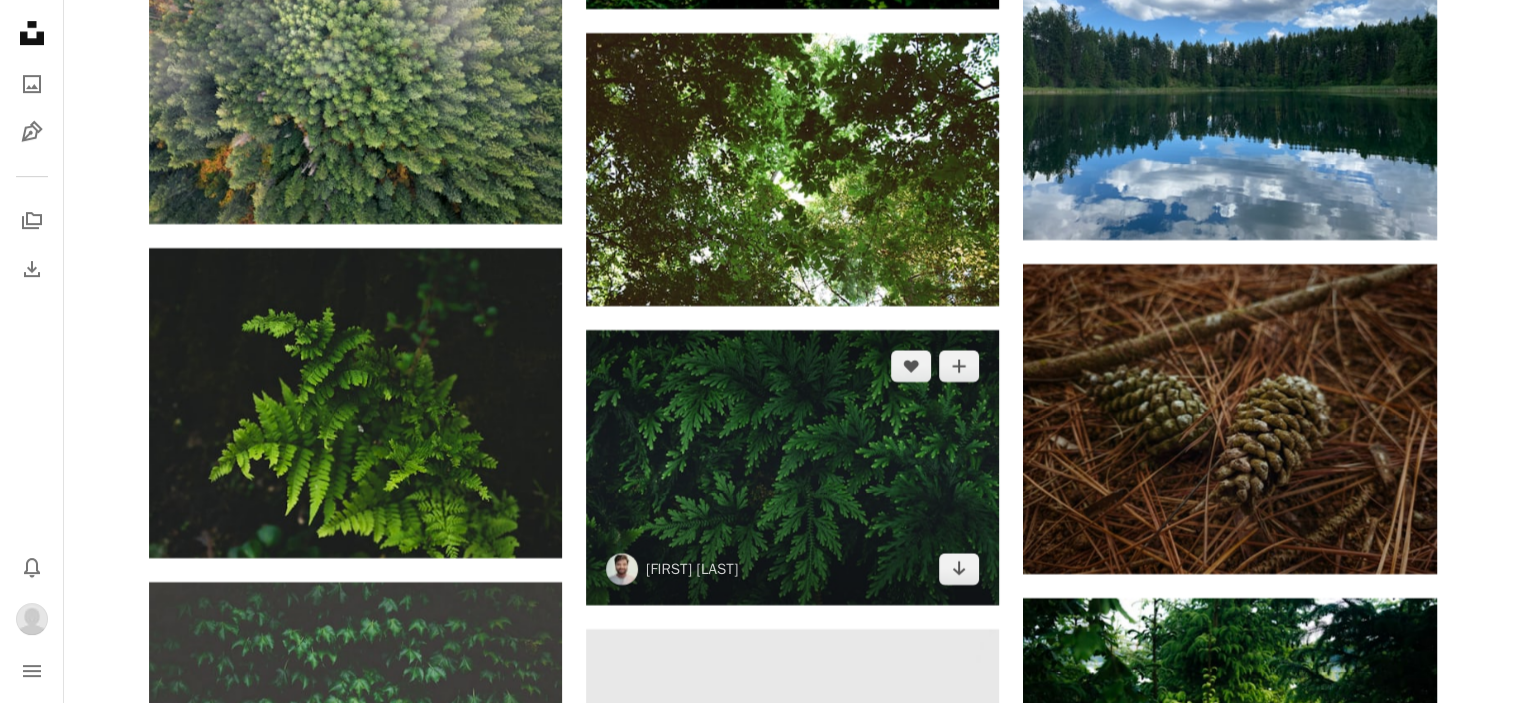 click at bounding box center [792, 467] 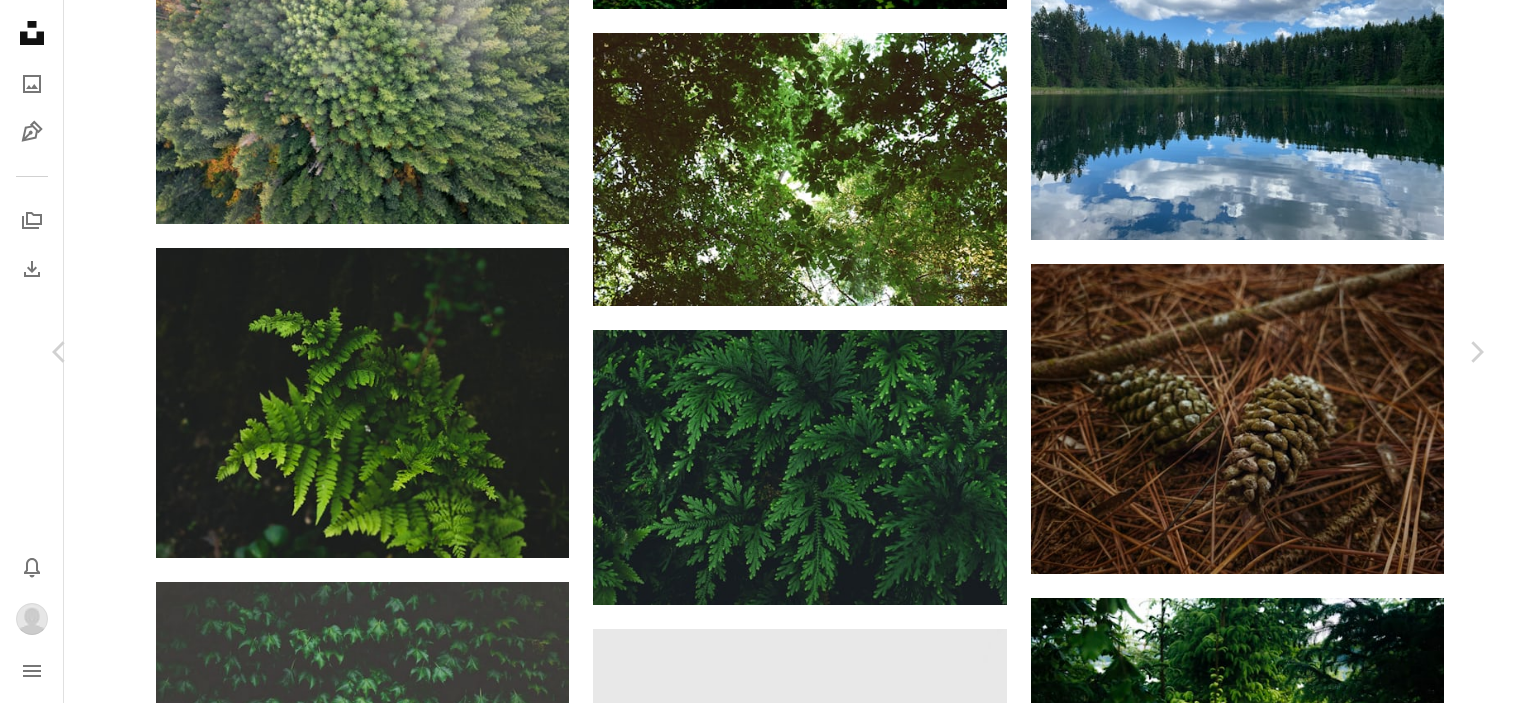 click on "Chevron down" 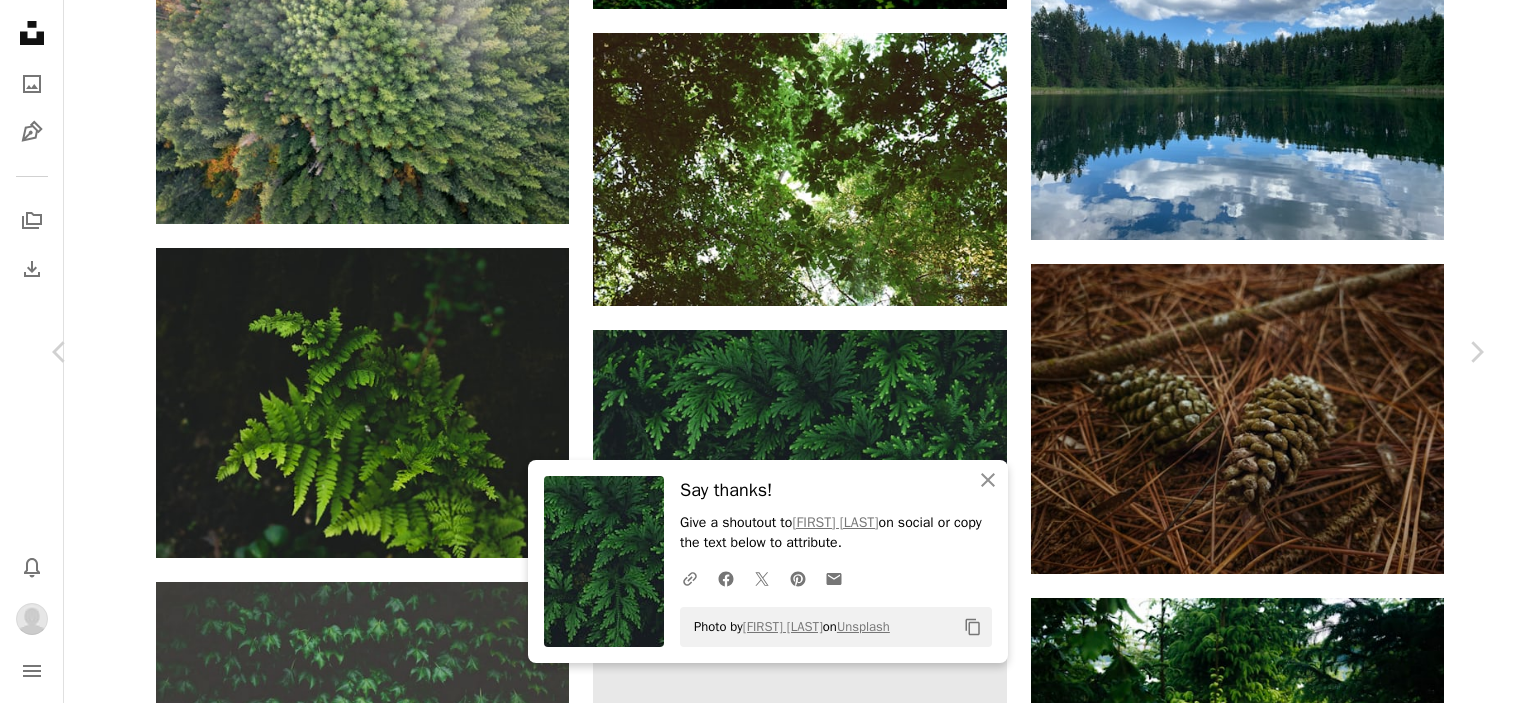 click on "An X shape" at bounding box center [20, 20] 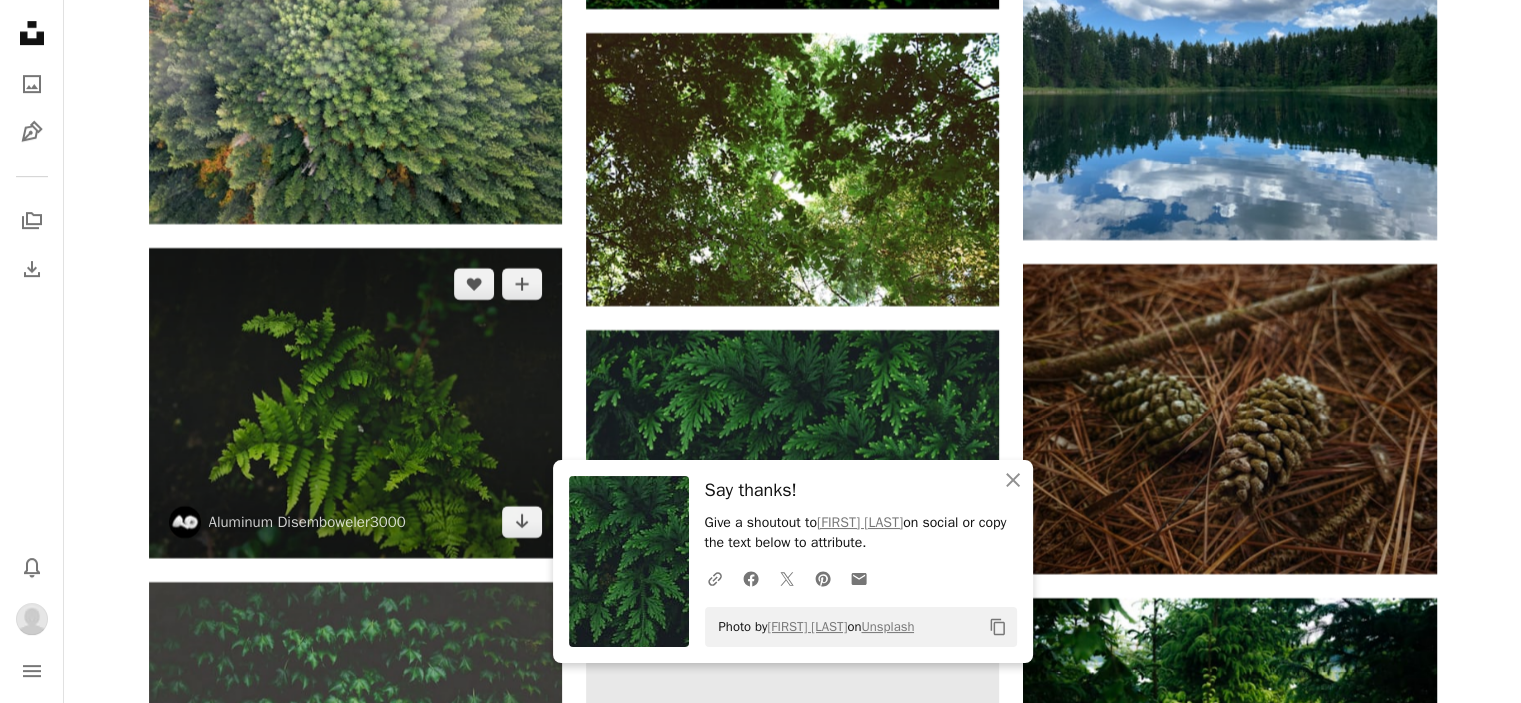 click at bounding box center (355, 403) 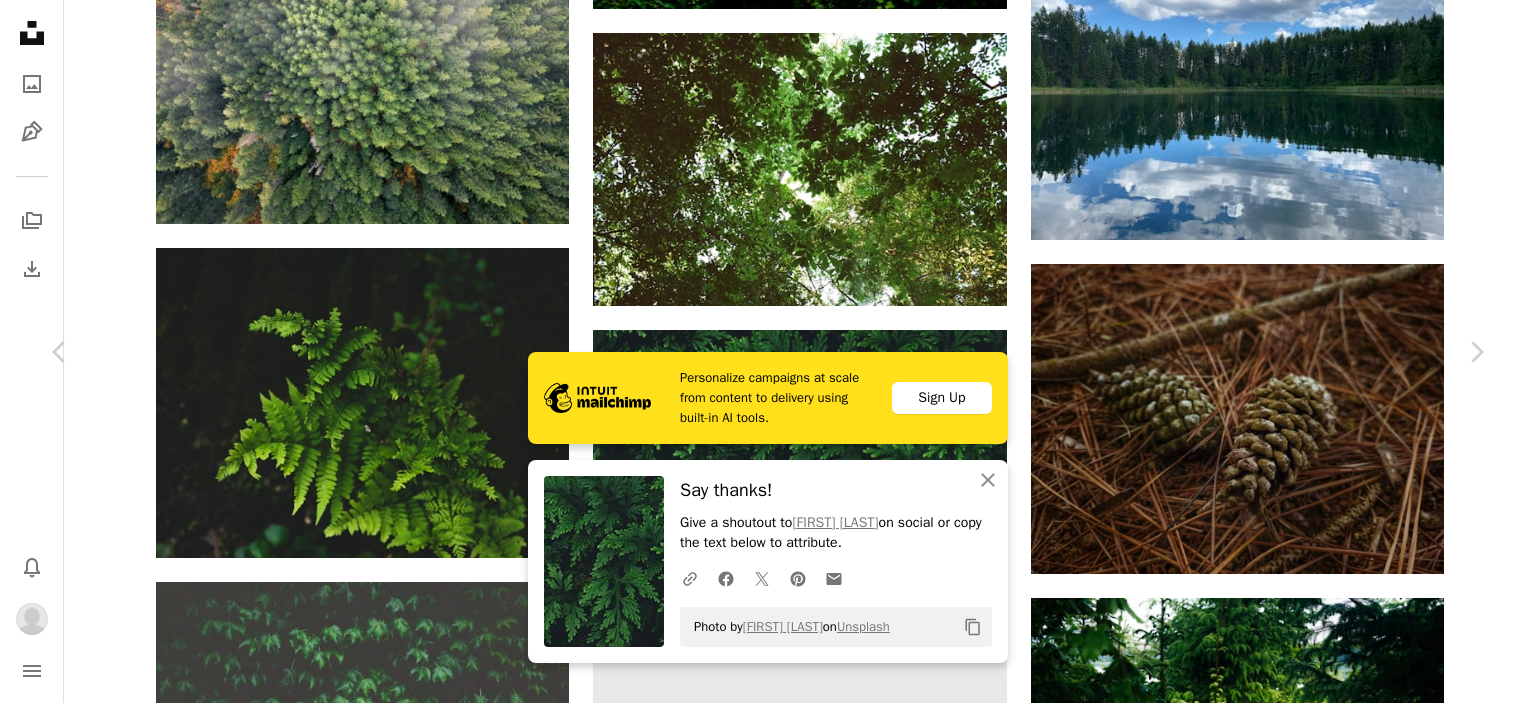 click on "Chevron down" 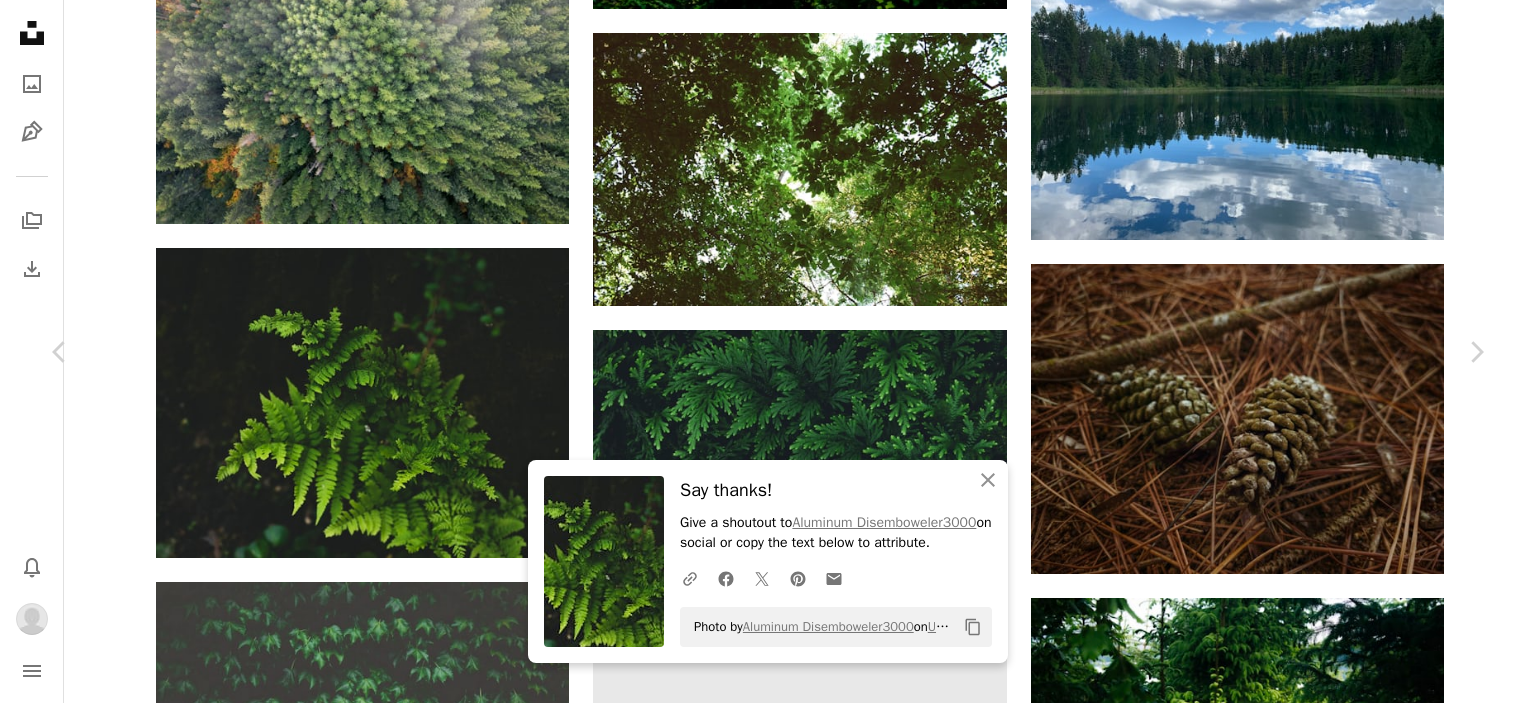 click on "An X shape" at bounding box center [20, 20] 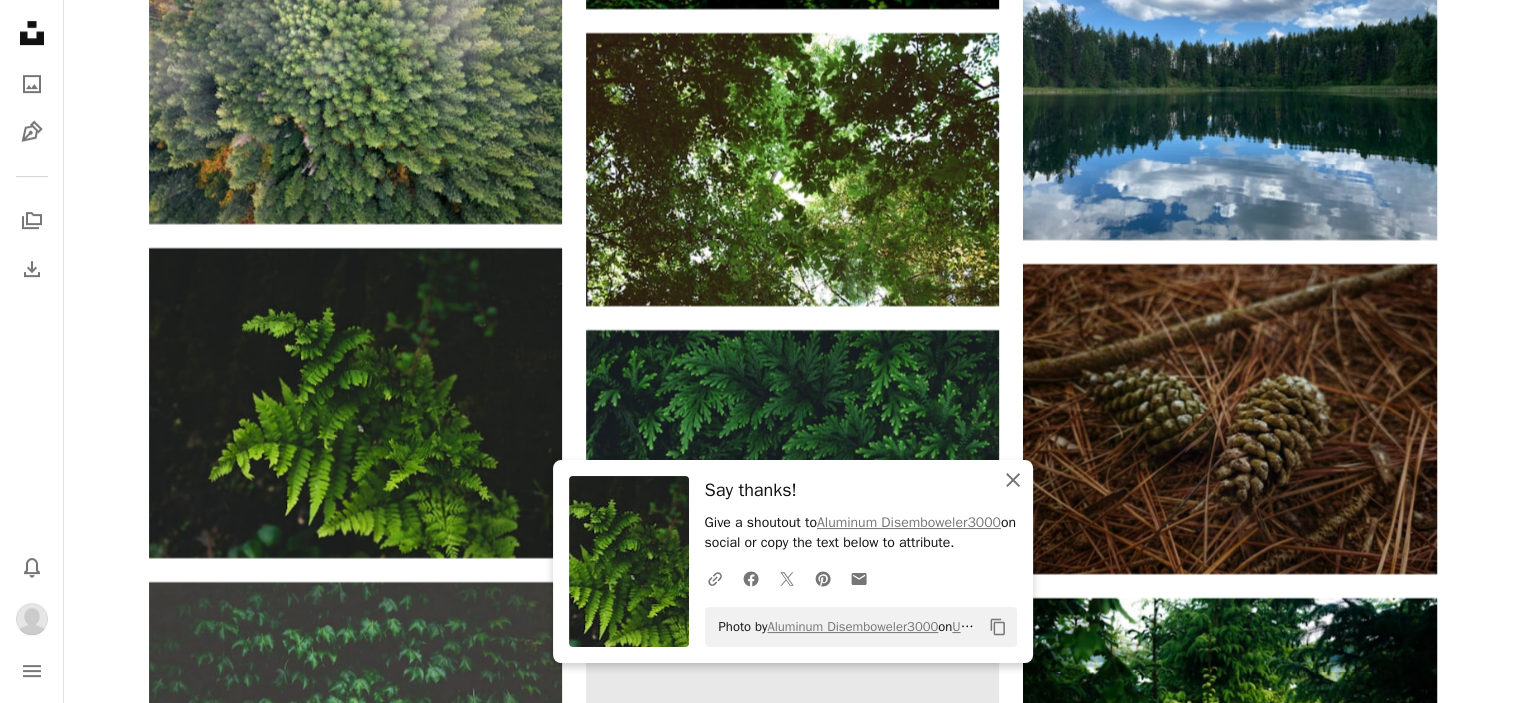 click 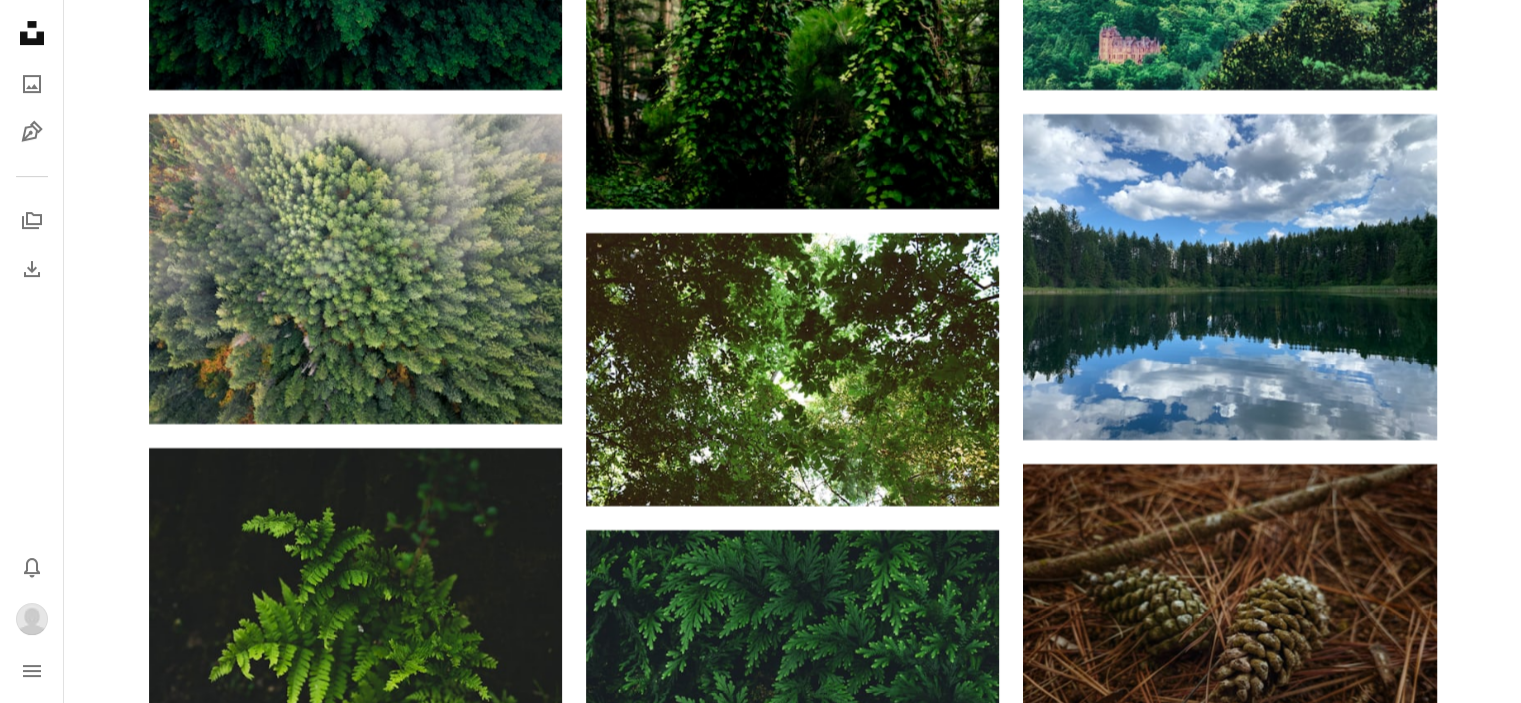 scroll, scrollTop: 31500, scrollLeft: 0, axis: vertical 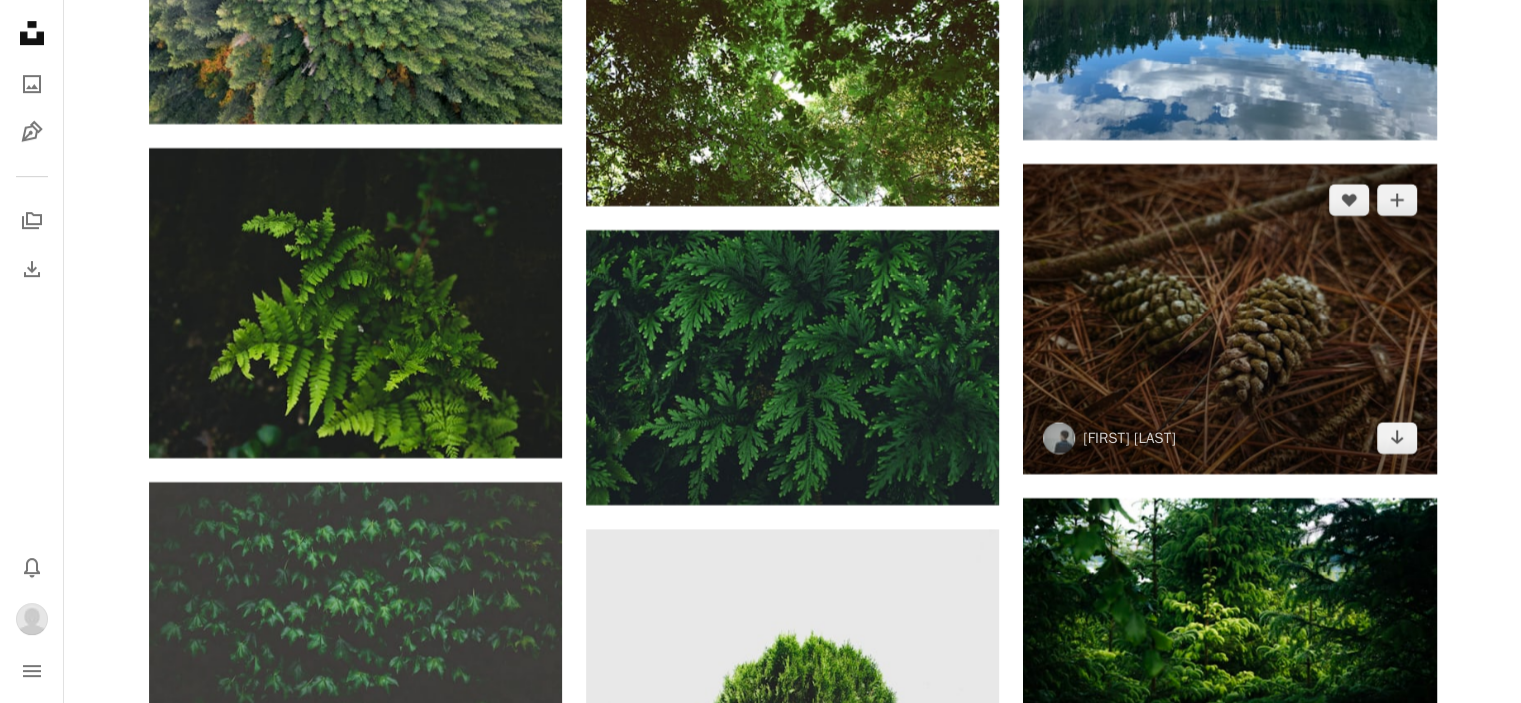 click at bounding box center [1229, 319] 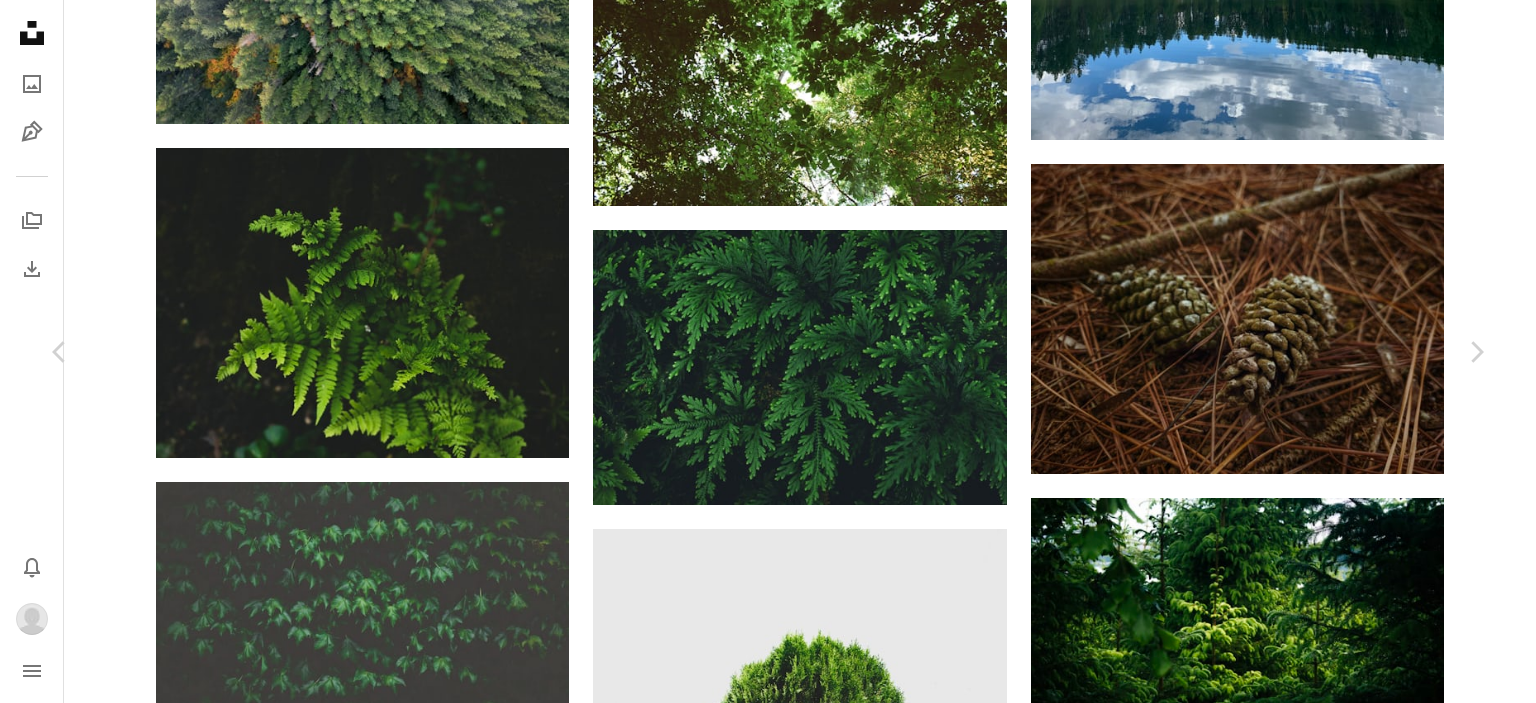 click on "An X shape" at bounding box center [20, 20] 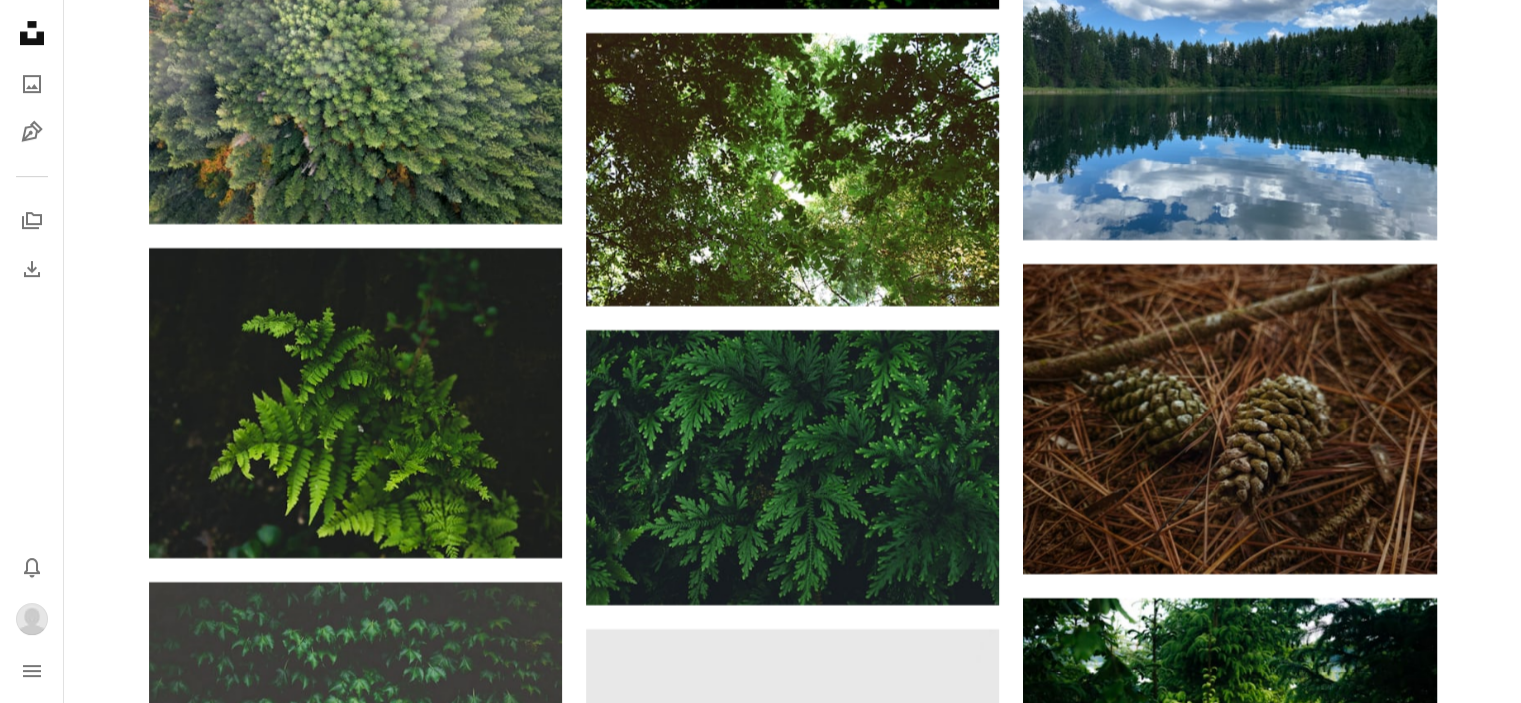 scroll, scrollTop: 31300, scrollLeft: 0, axis: vertical 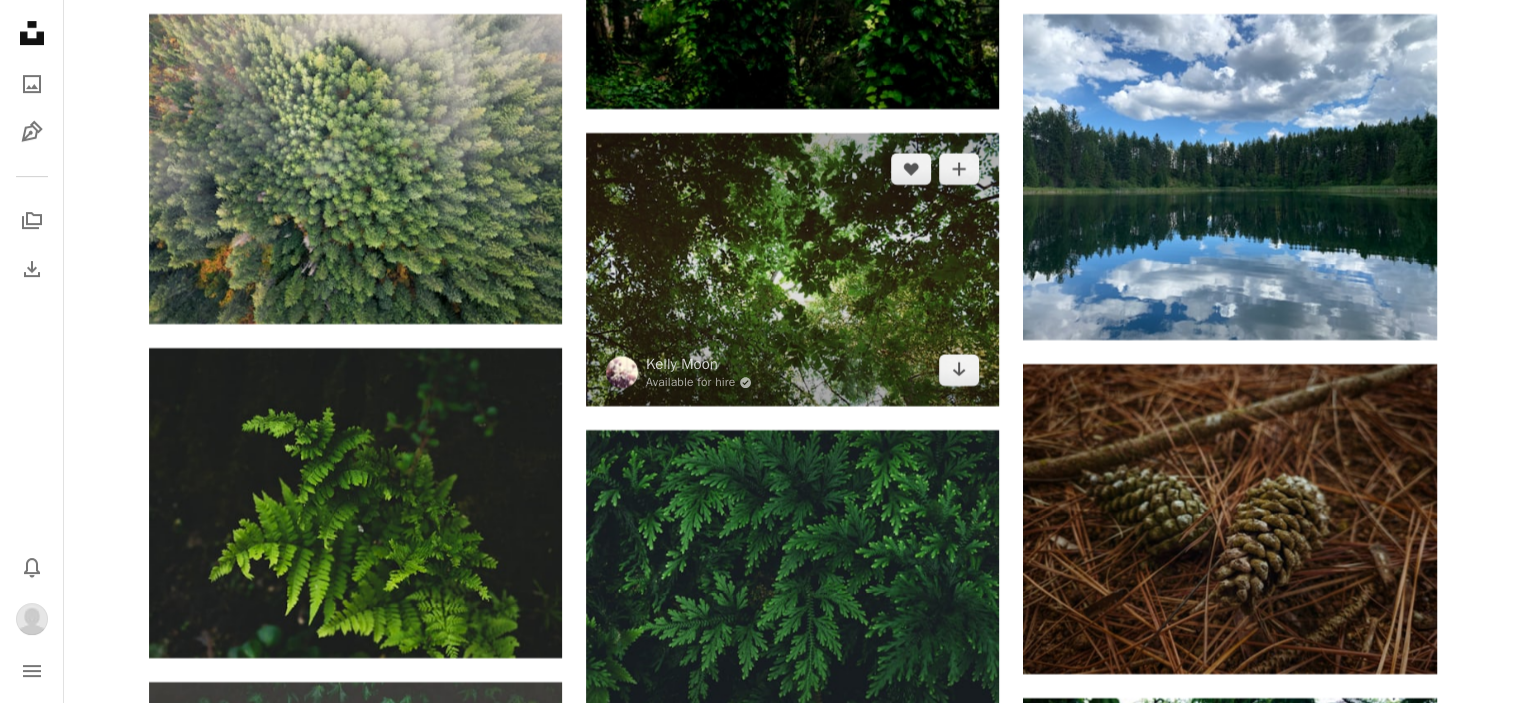 click at bounding box center (792, 270) 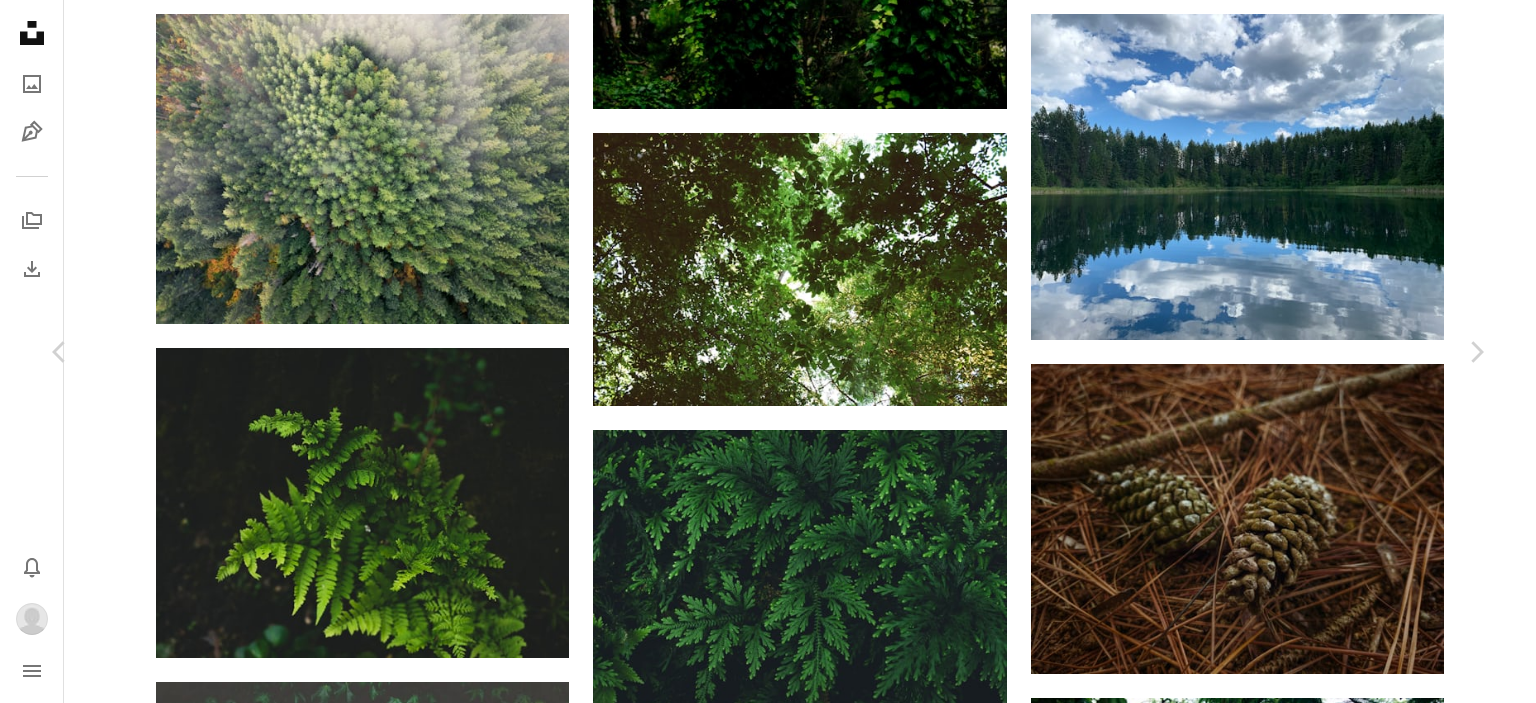 click on "Chevron down" 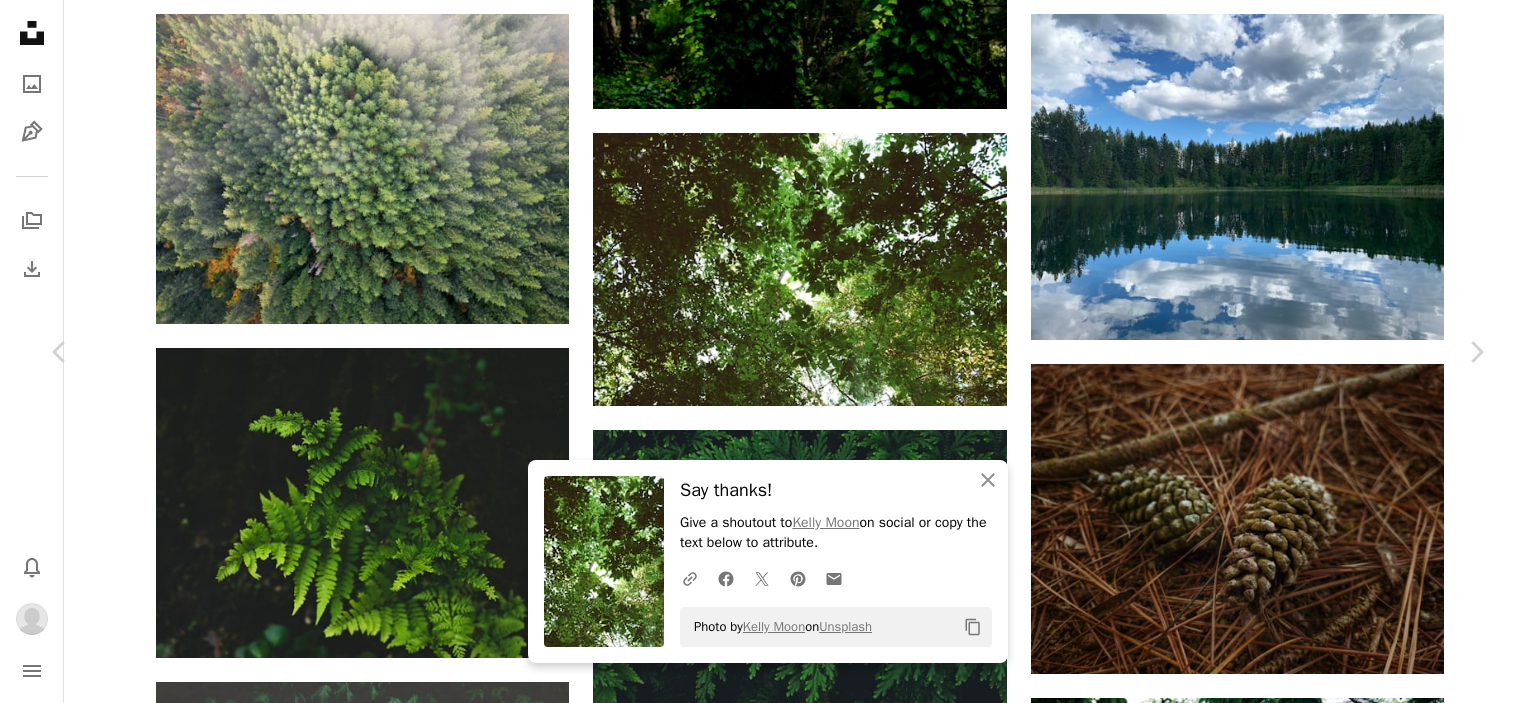 click on "An X shape" at bounding box center (20, 20) 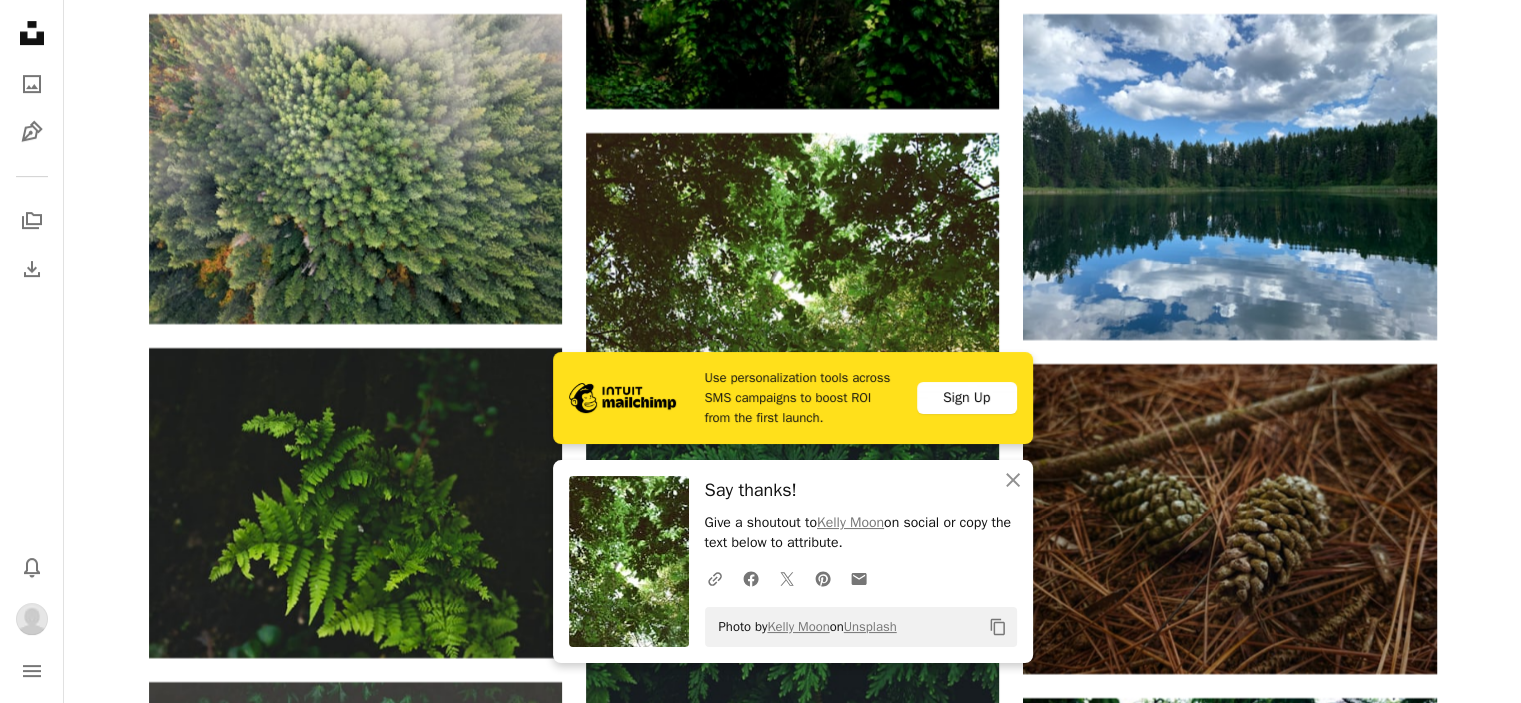 scroll, scrollTop: 31700, scrollLeft: 0, axis: vertical 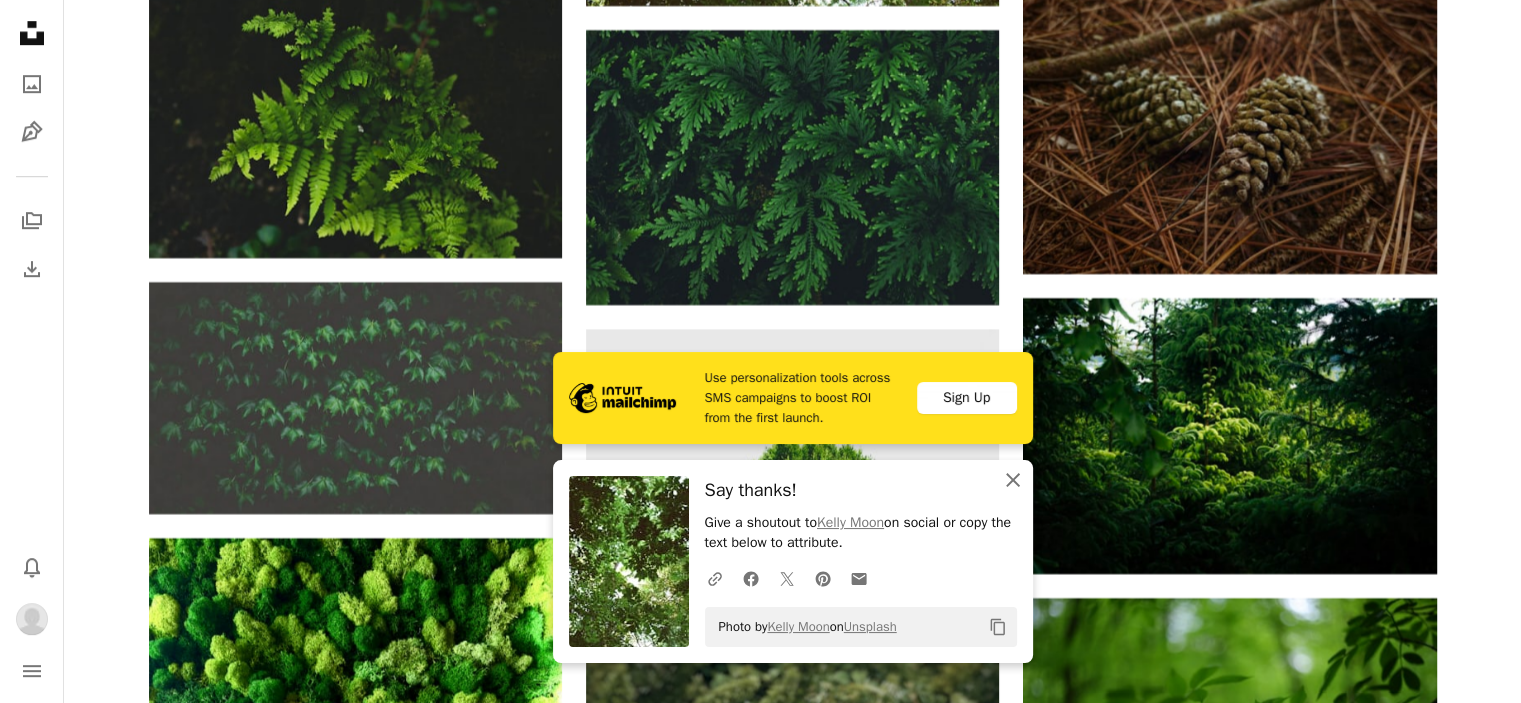 click on "An X shape" 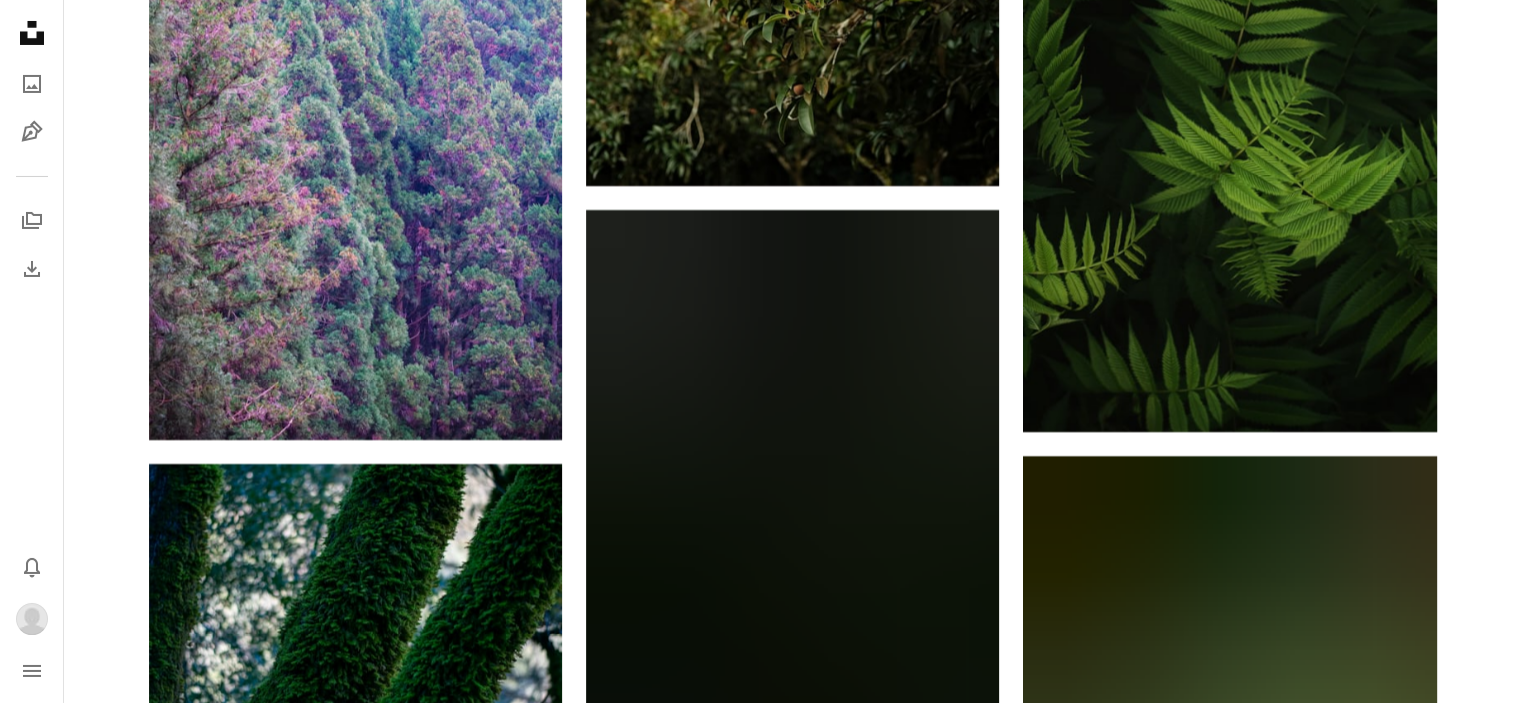 scroll, scrollTop: 60900, scrollLeft: 0, axis: vertical 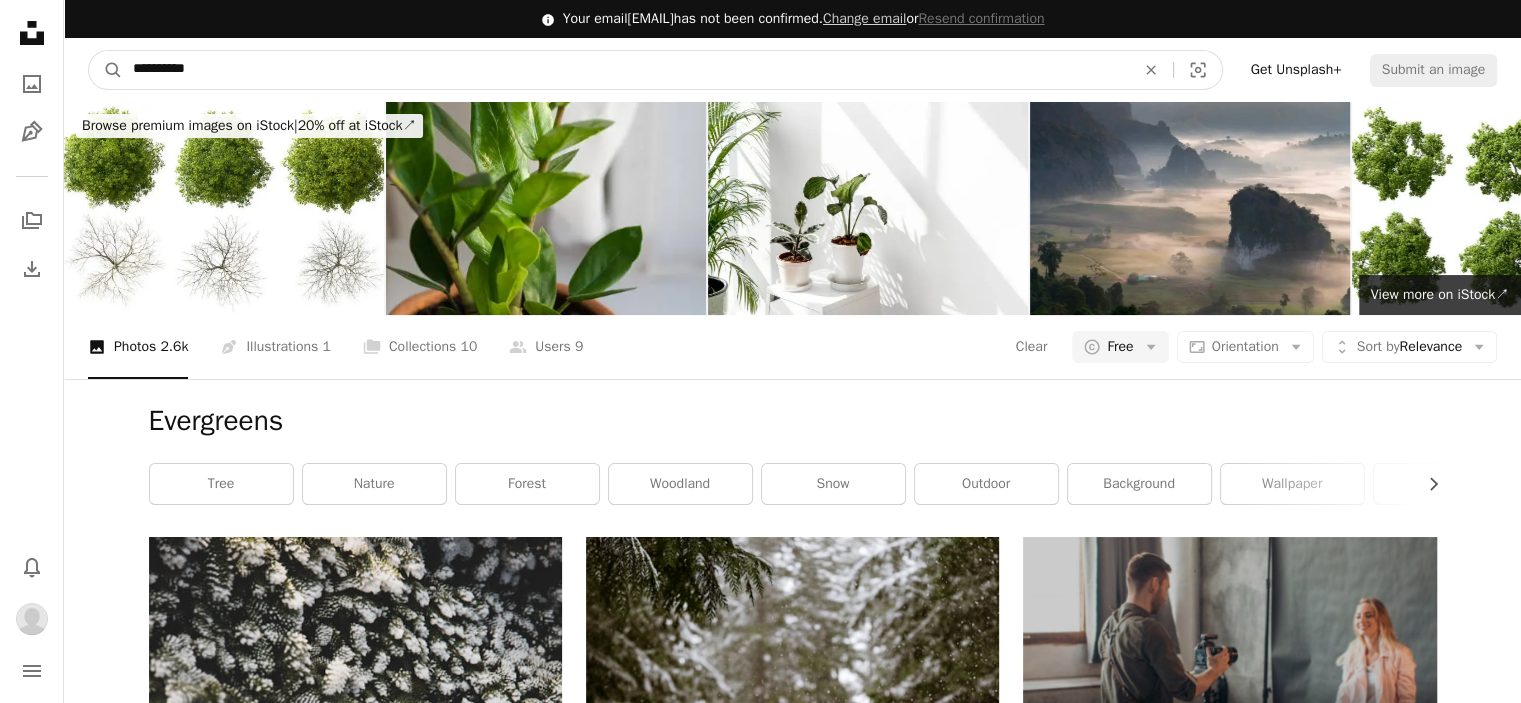 click on "**********" at bounding box center [626, 70] 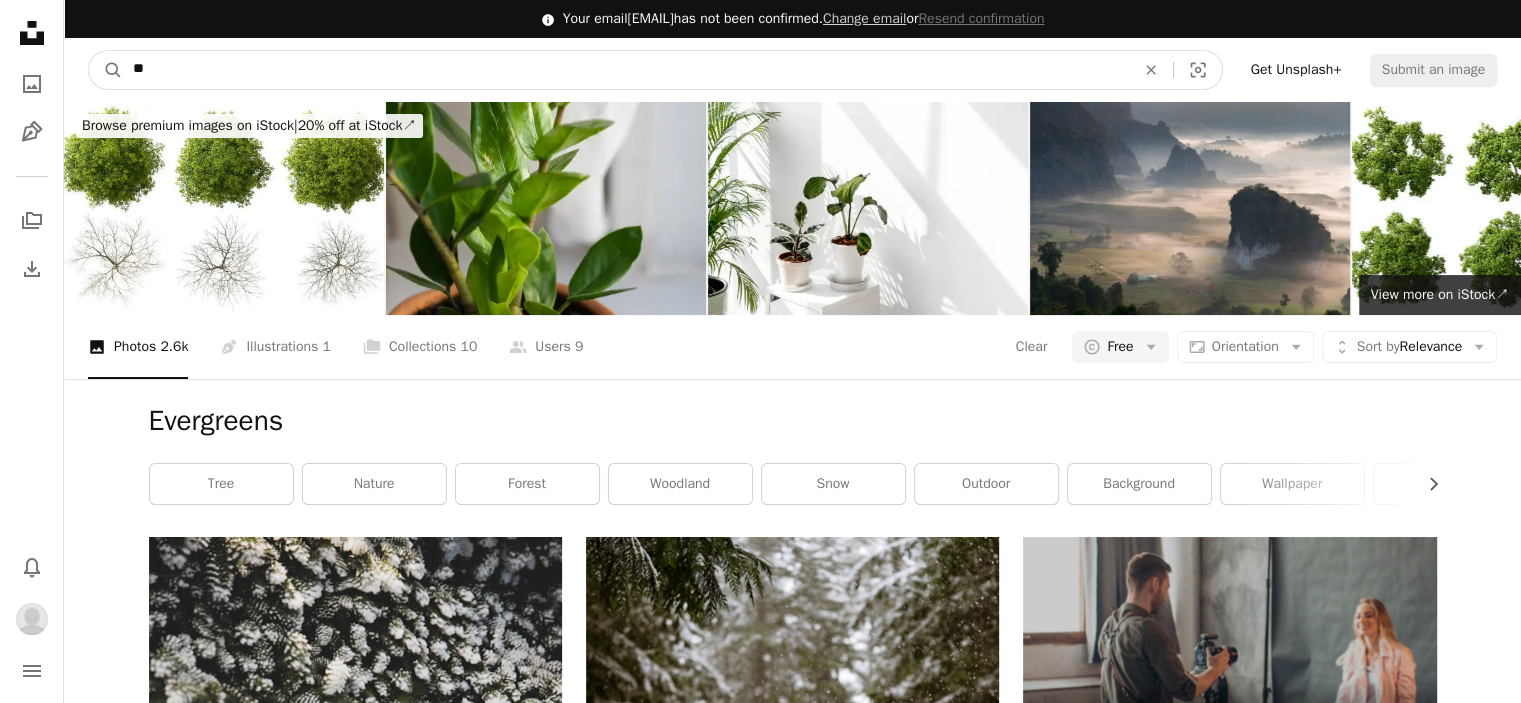 type on "*" 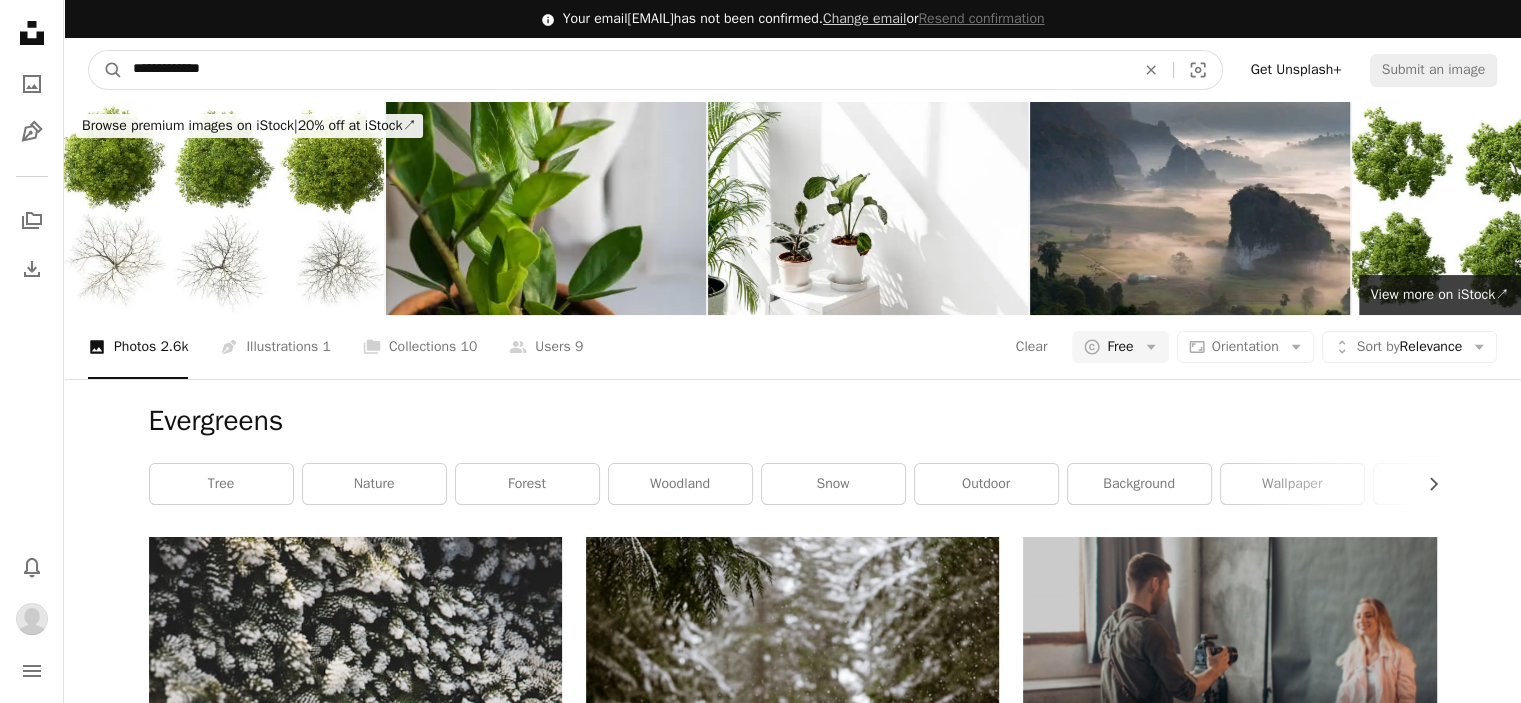 type on "**********" 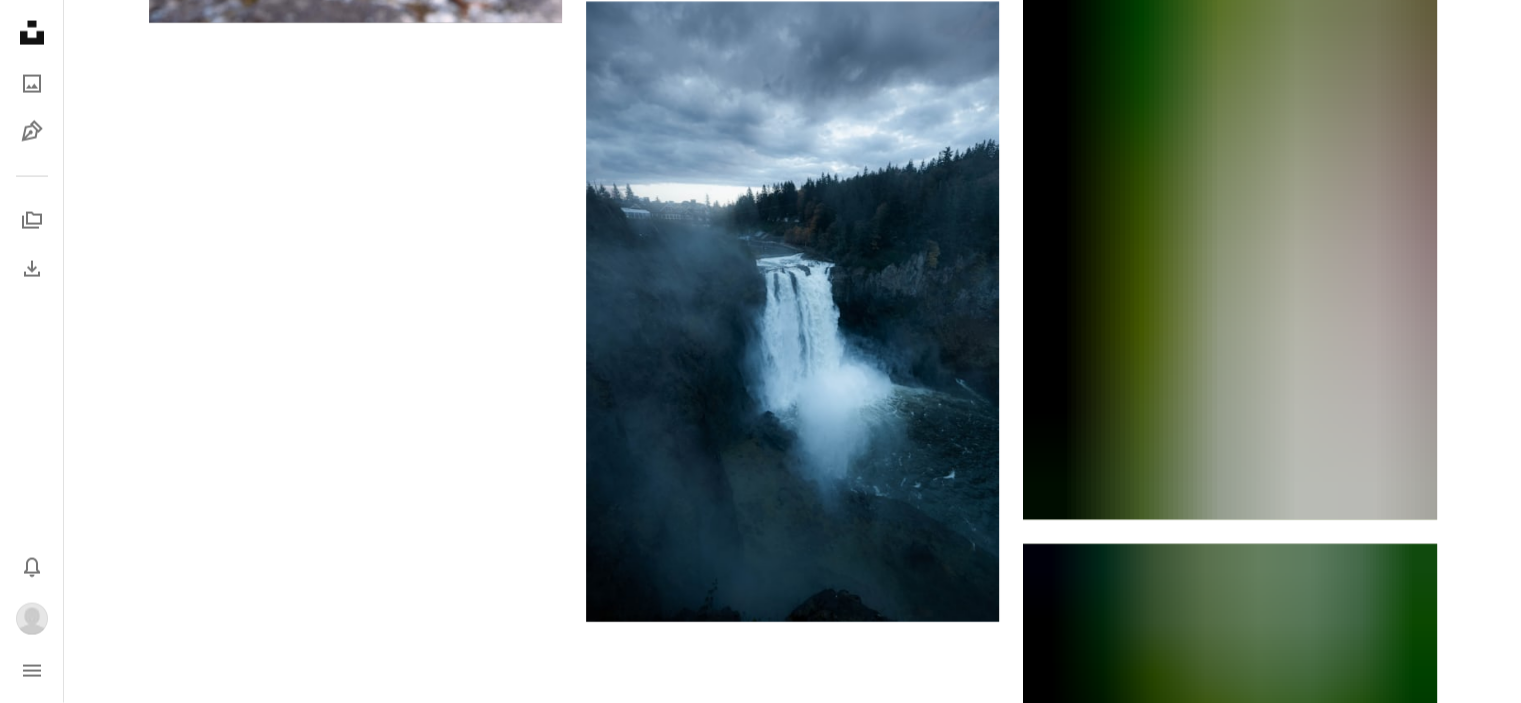 scroll, scrollTop: 4700, scrollLeft: 0, axis: vertical 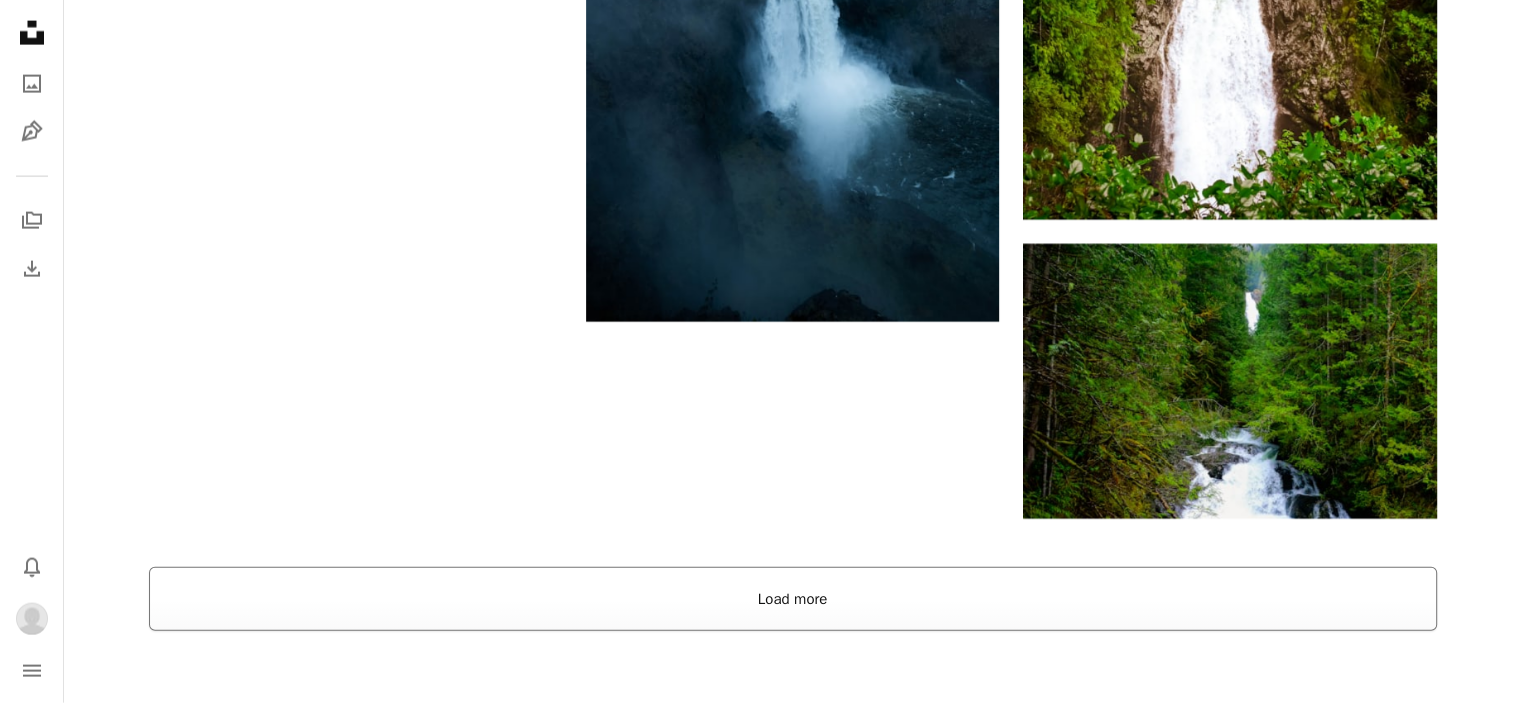 click on "Load more" at bounding box center (793, 599) 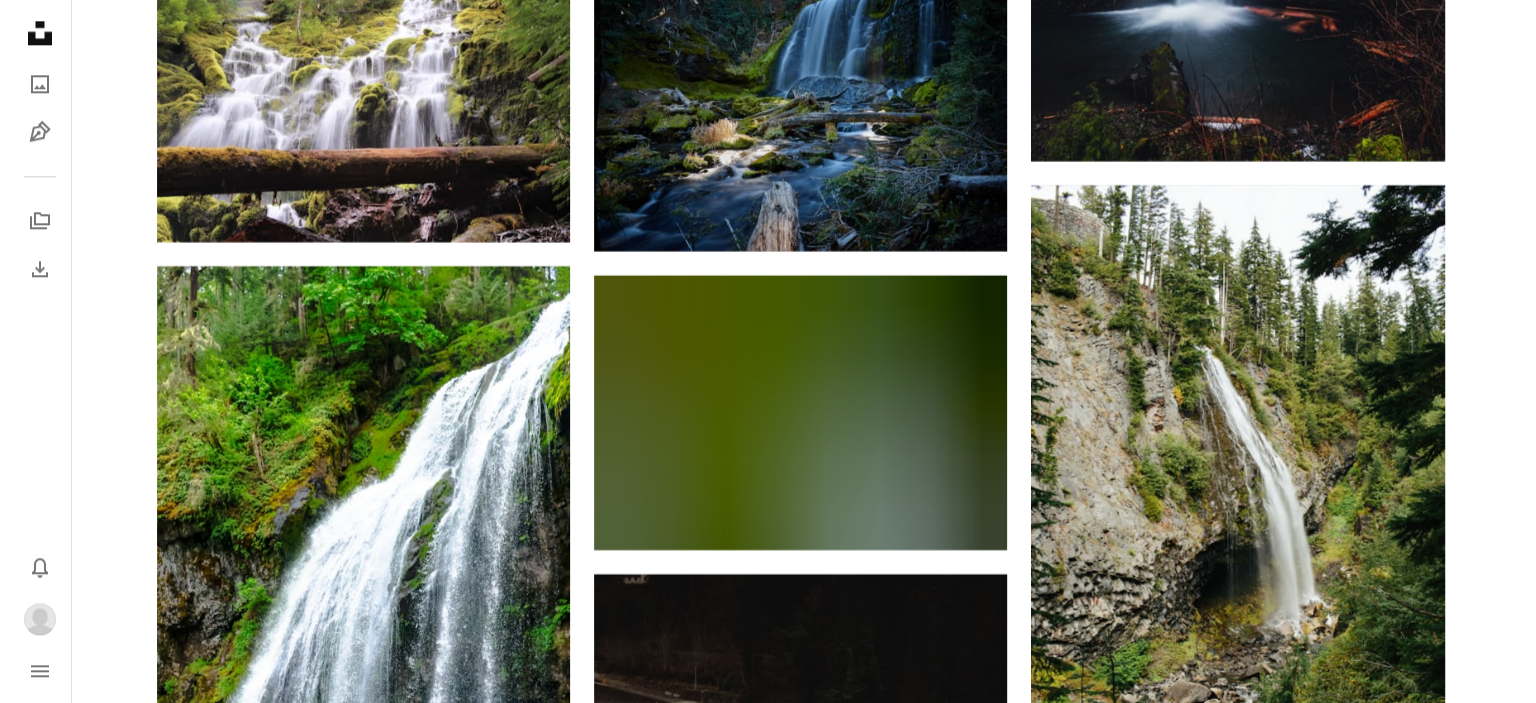 scroll, scrollTop: 17700, scrollLeft: 0, axis: vertical 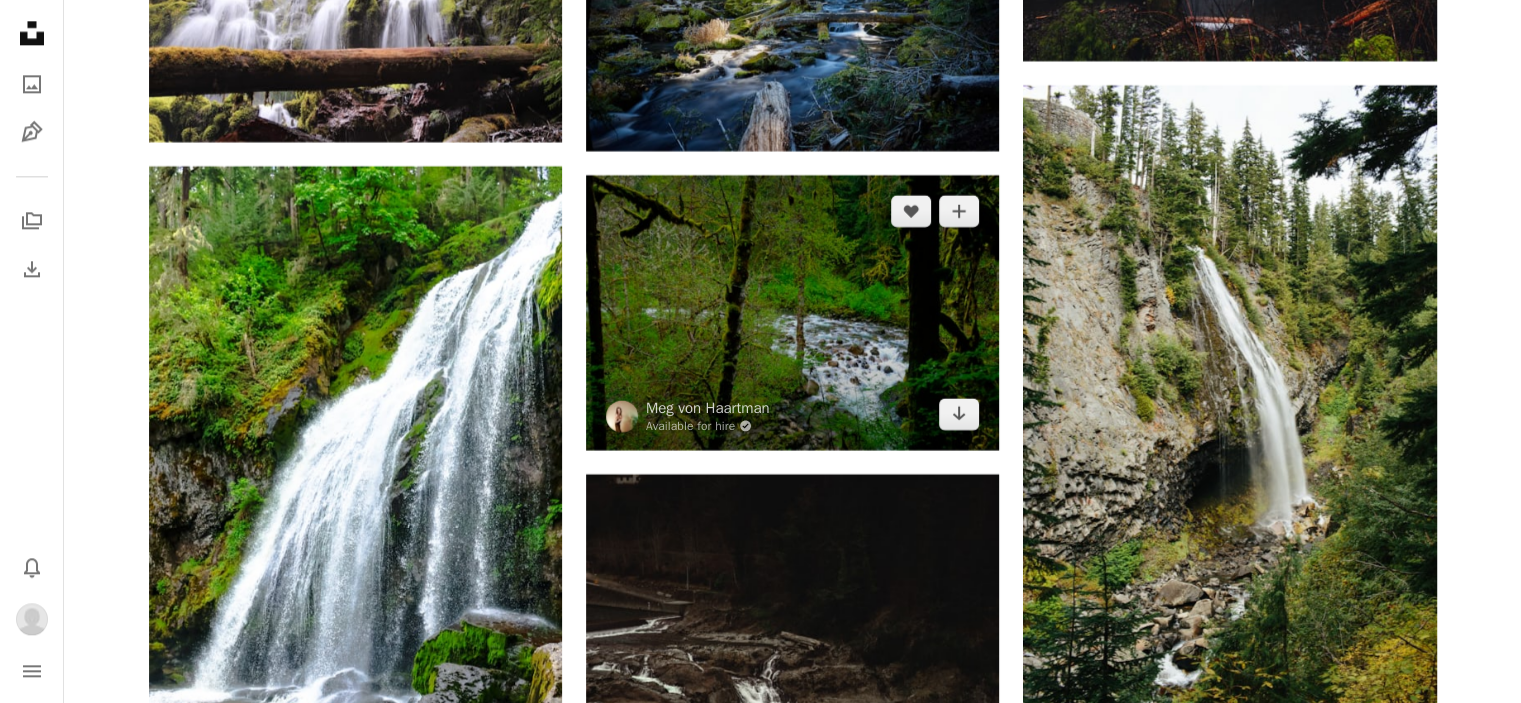 click at bounding box center [792, 312] 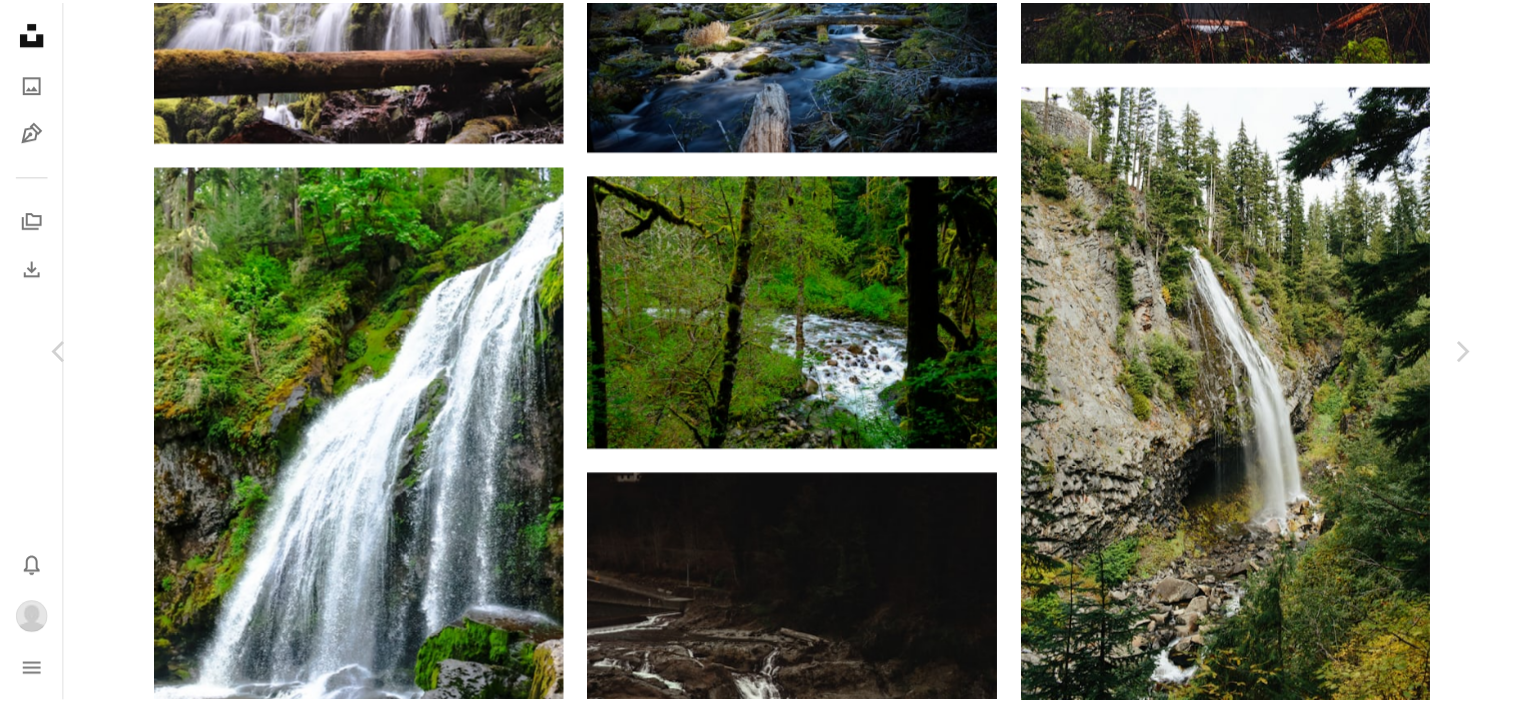 scroll, scrollTop: 0, scrollLeft: 0, axis: both 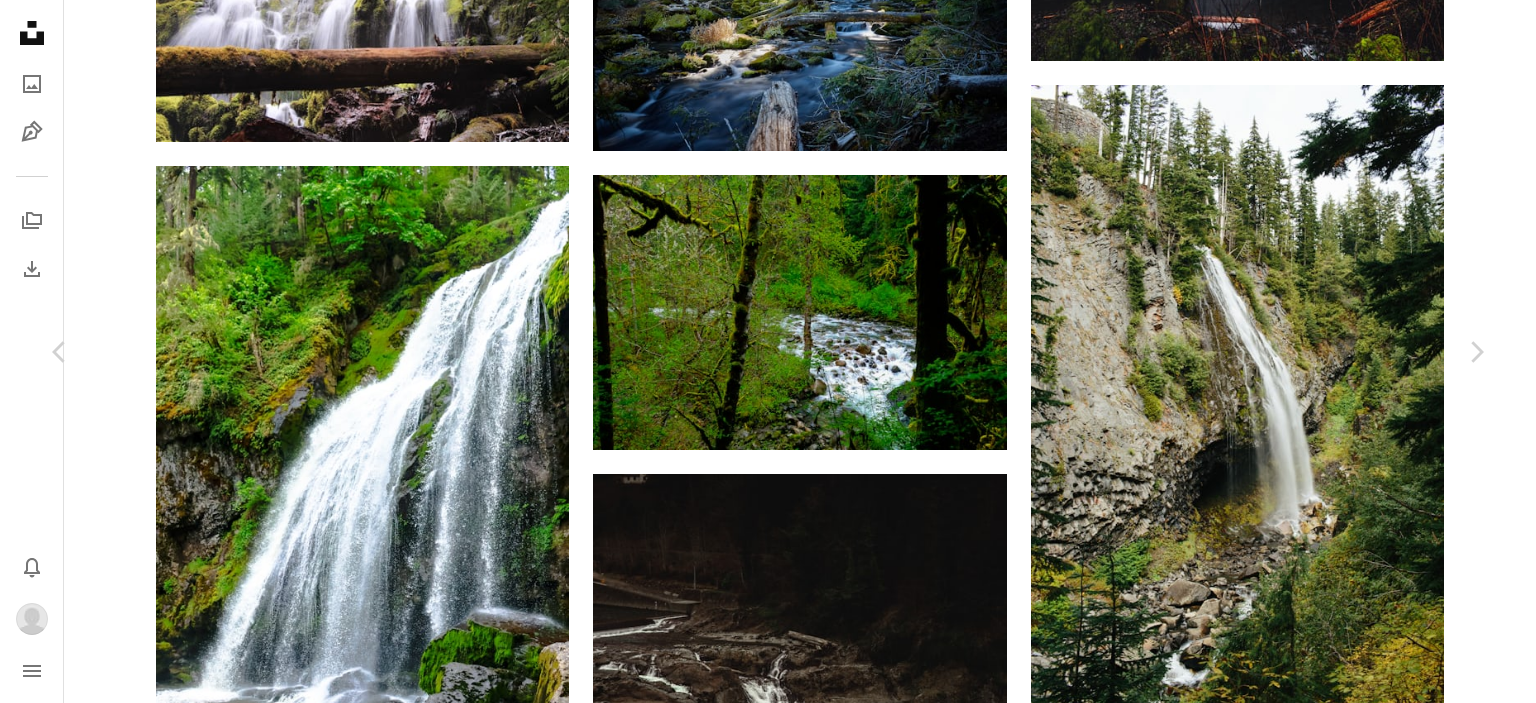 click on "Chevron down" 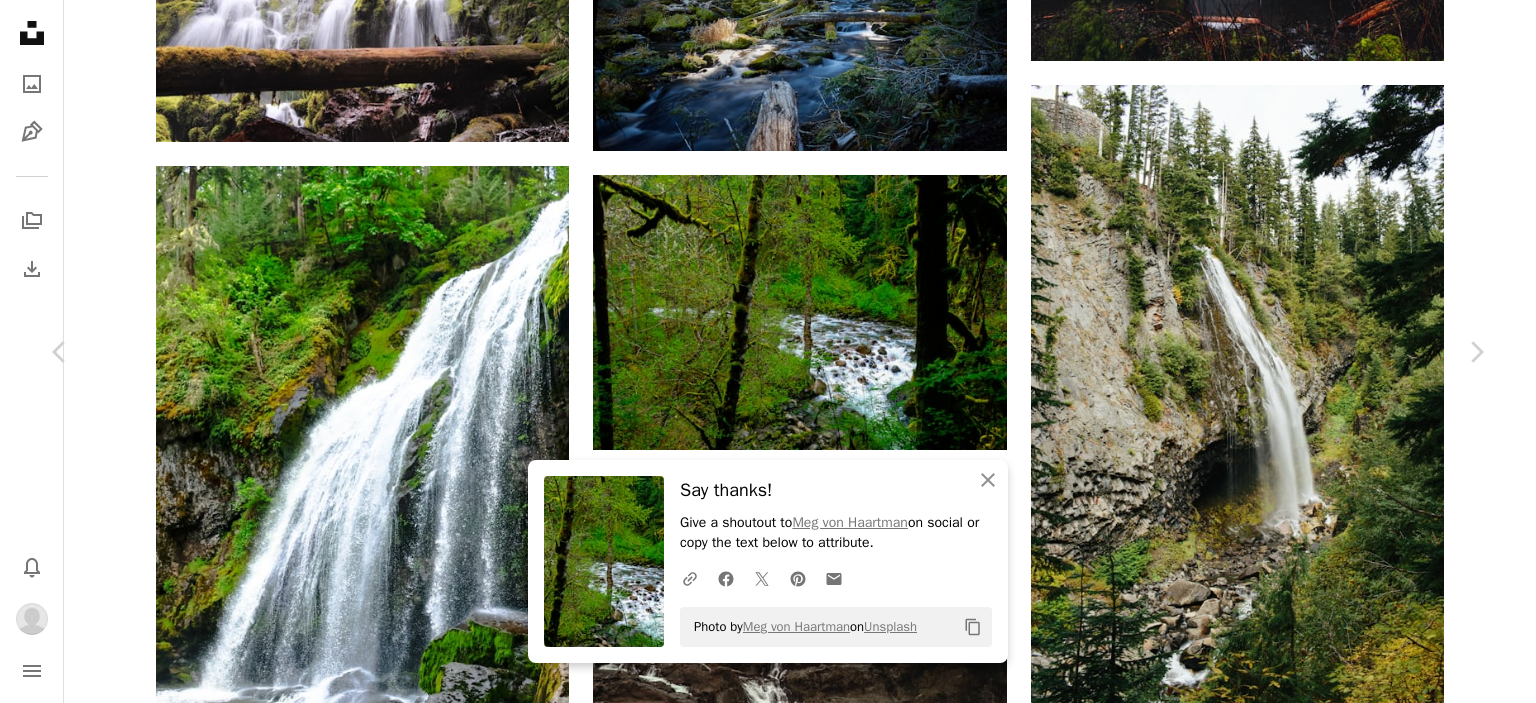 drag, startPoint x: 21, startPoint y: 23, endPoint x: 39, endPoint y: 30, distance: 19.313208 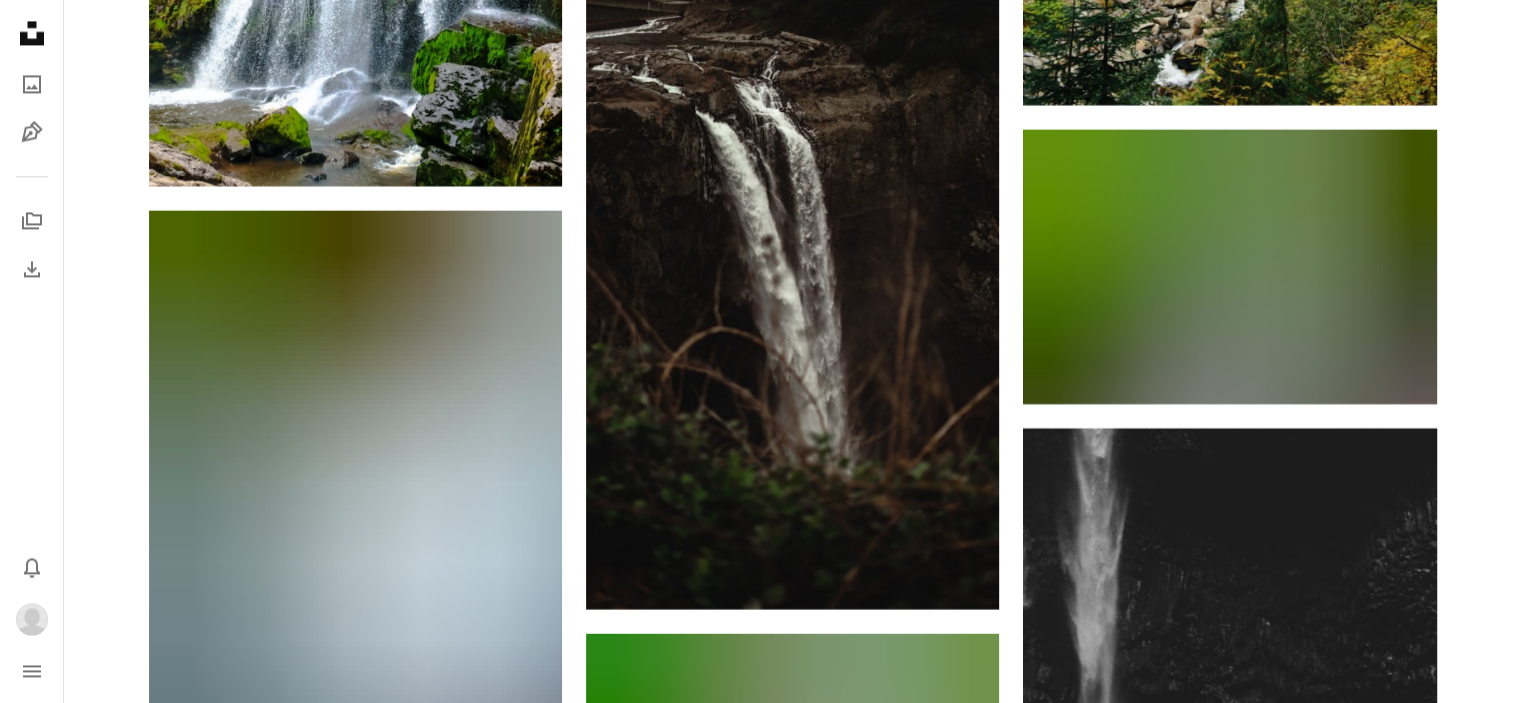 scroll, scrollTop: 17900, scrollLeft: 0, axis: vertical 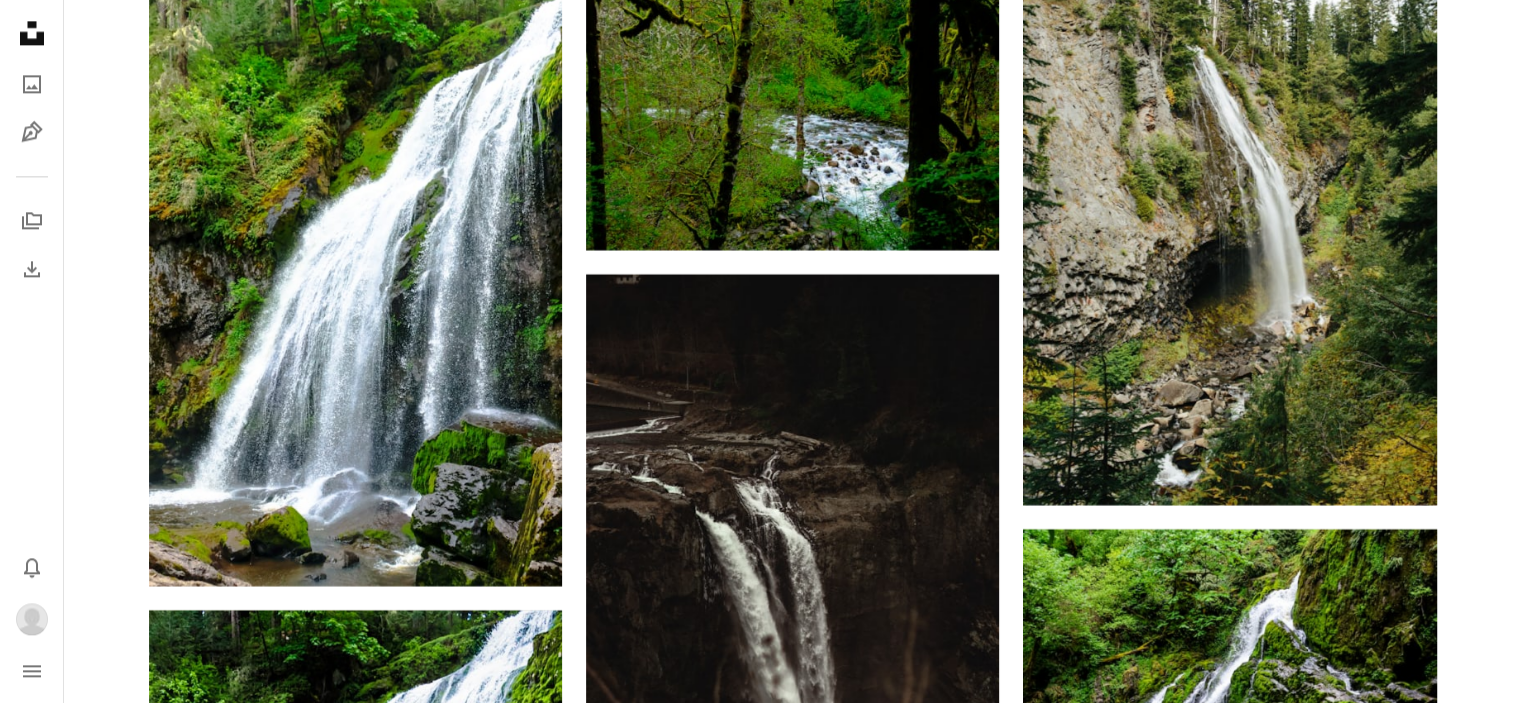 click on "A heart A plus sign KaLisa Veer Arrow pointing down A heart A plus sign Adam Wood Available for hire A checkmark inside of a circle Arrow pointing down A heart A plus sign Christine Ellsay Arrow pointing down A heart A plus sign David Kovalenko Arrow pointing down A heart A plus sign Zach Lezniewicz Arrow pointing down A heart A plus sign Nature Uninterrupted Photography Arrow pointing down A heart A plus sign tatonomusic Available for hire A checkmark inside of a circle Arrow pointing down A heart A plus sign Cody  Chan Available for hire A checkmark inside of a circle Arrow pointing down A heart A plus sign Tanner Marquis Available for hire A checkmark inside of a circle Arrow pointing down A heart A plus sign Meg von Haartman Available for hire A checkmark inside of a circle Arrow pointing down –– ––– –––  –– ––– –  ––– –––  ––––  –   – –– –––  – – ––– –– –– –––– –– The best in on-brand content creation Learn More" at bounding box center (792, -6443) 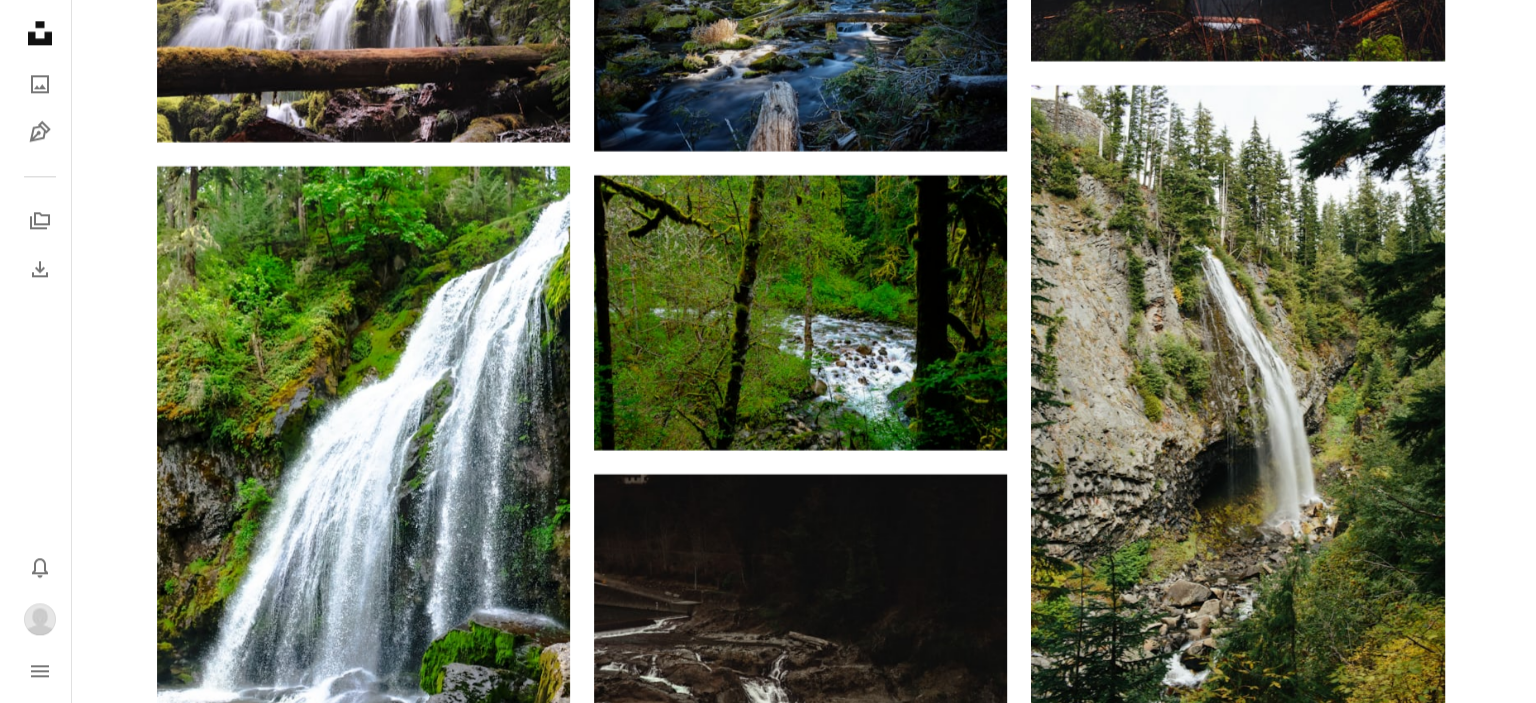 scroll, scrollTop: 17800, scrollLeft: 0, axis: vertical 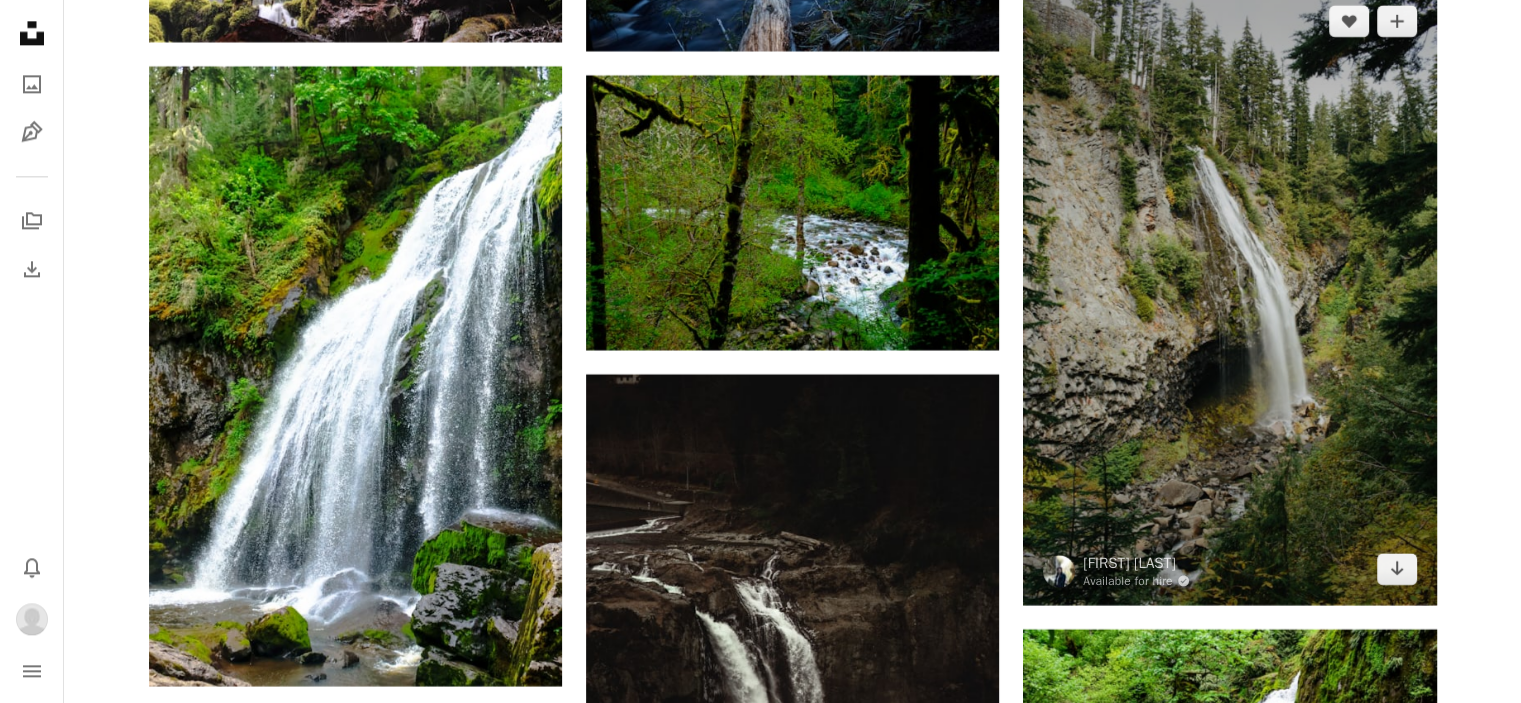 click at bounding box center (1229, 295) 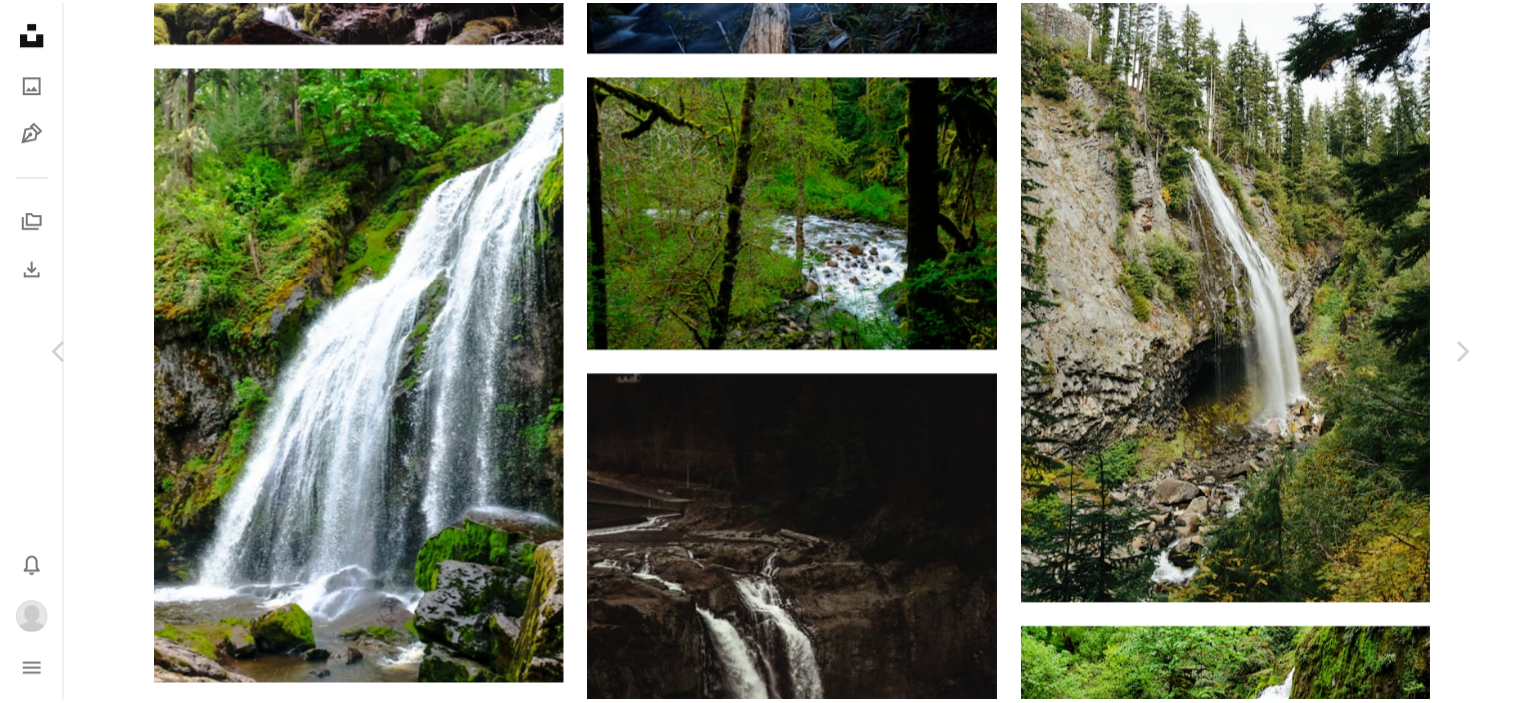 scroll, scrollTop: 0, scrollLeft: 0, axis: both 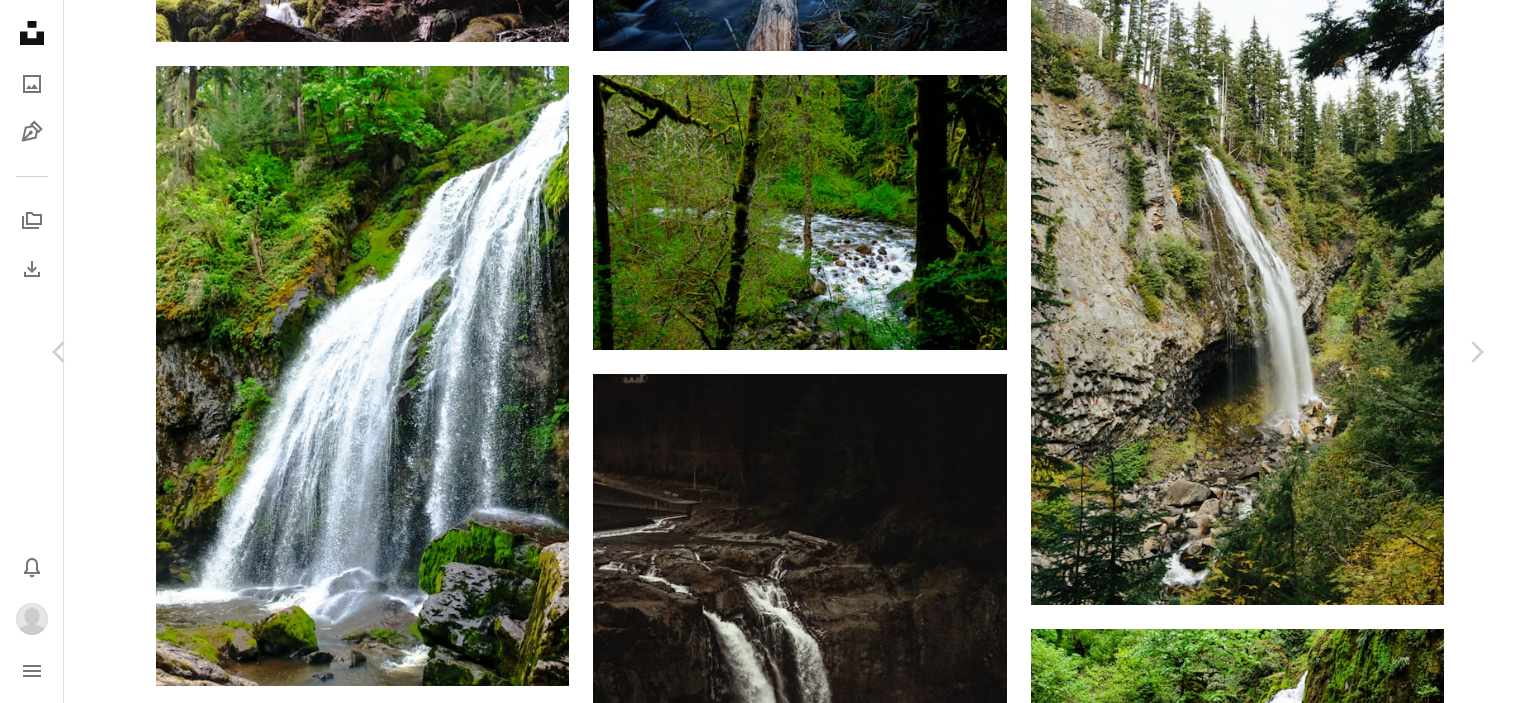 click on "Chevron down" 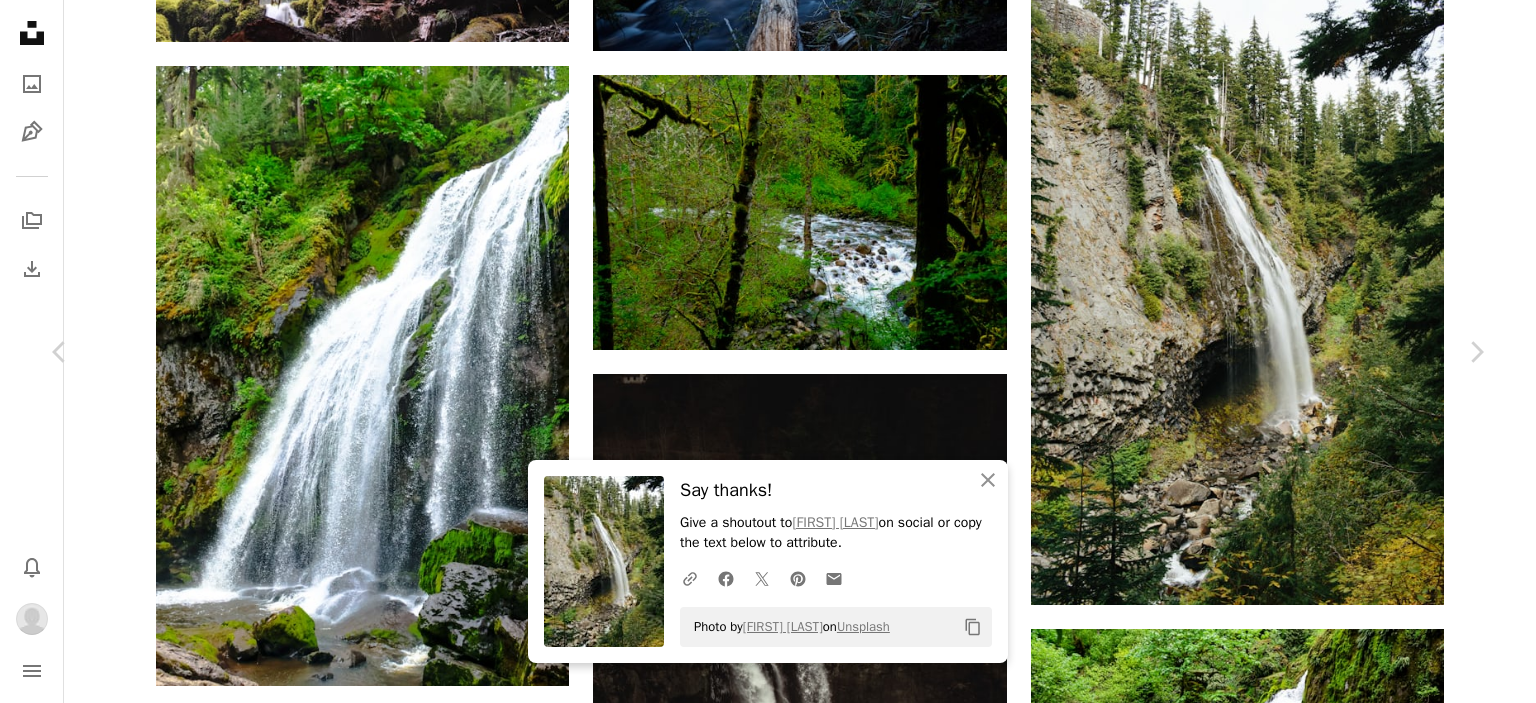 drag, startPoint x: 5, startPoint y: 9, endPoint x: 38, endPoint y: 27, distance: 37.589893 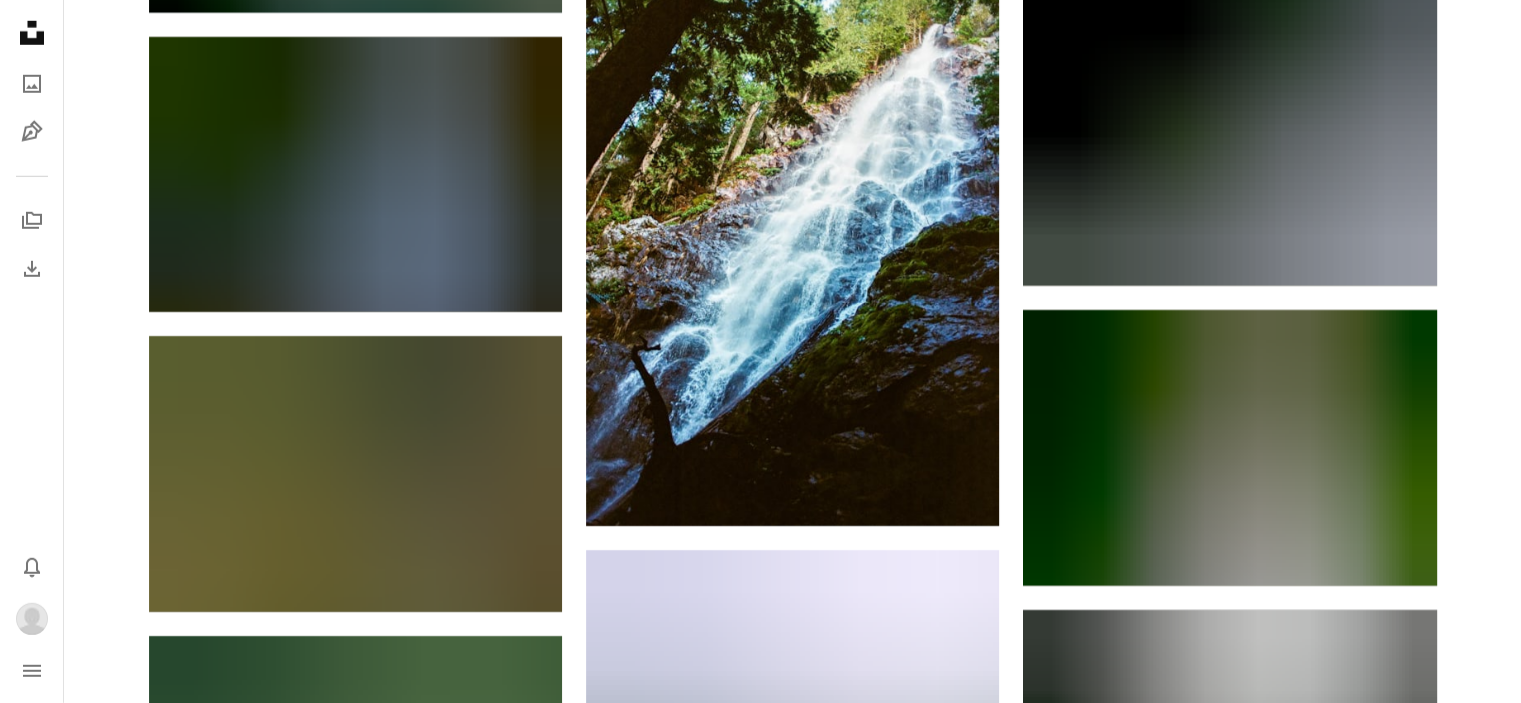 scroll, scrollTop: 21400, scrollLeft: 0, axis: vertical 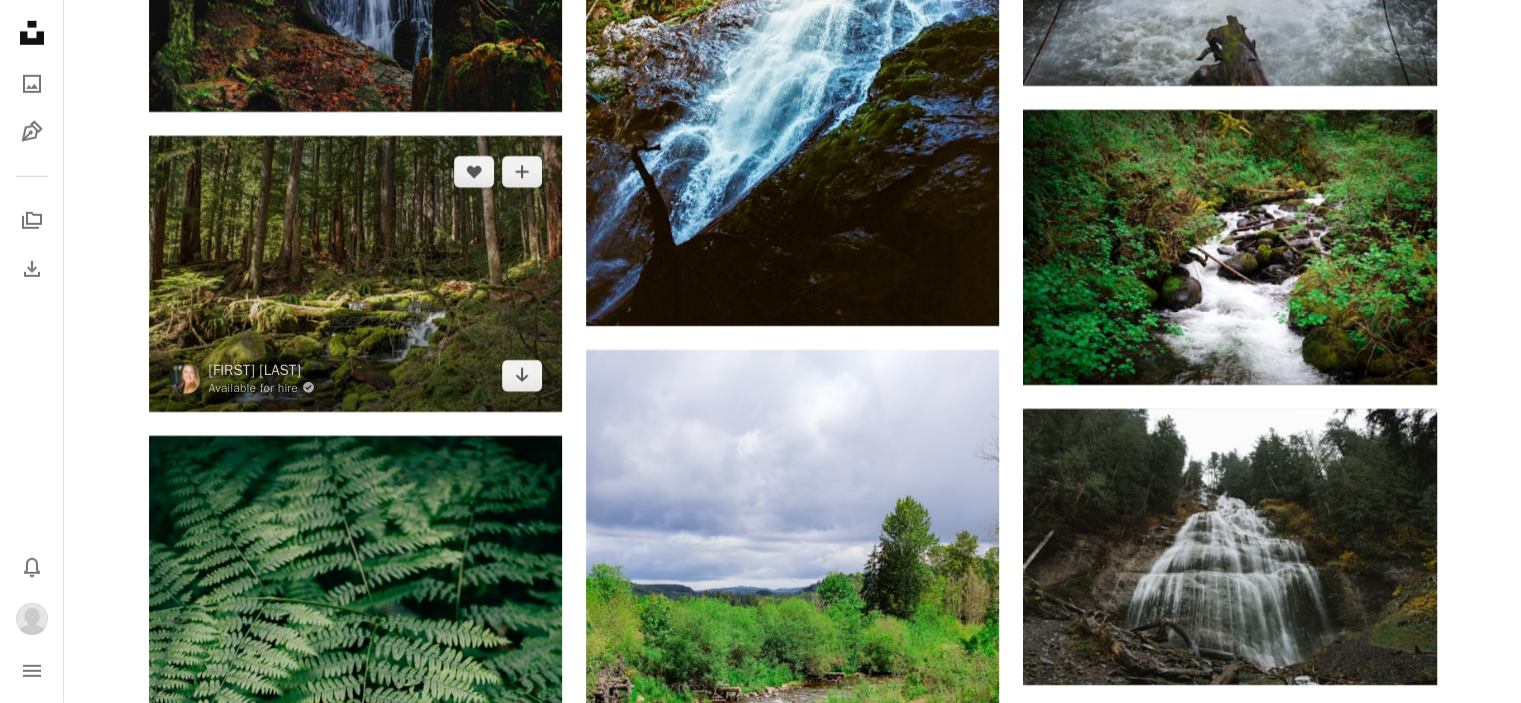 click at bounding box center [355, 274] 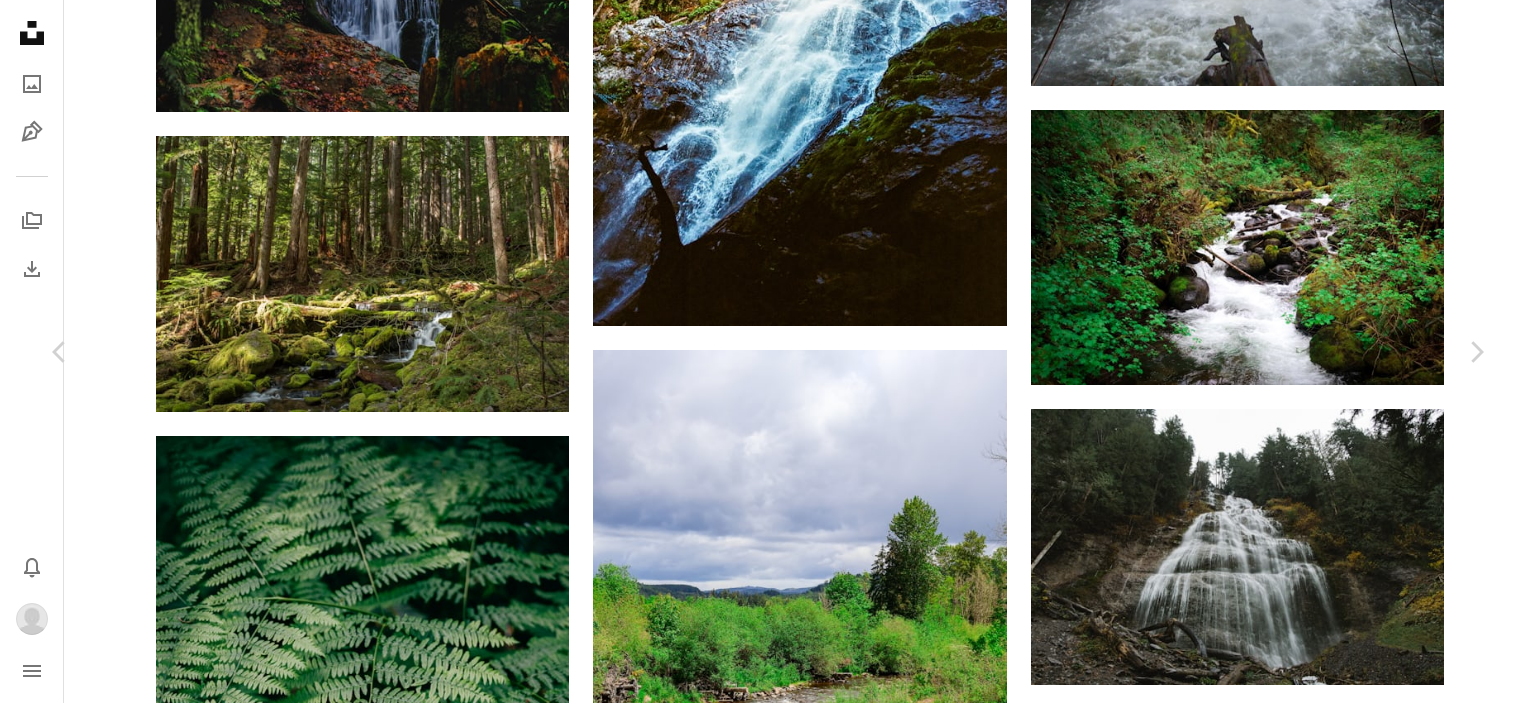 click on "Chevron down" 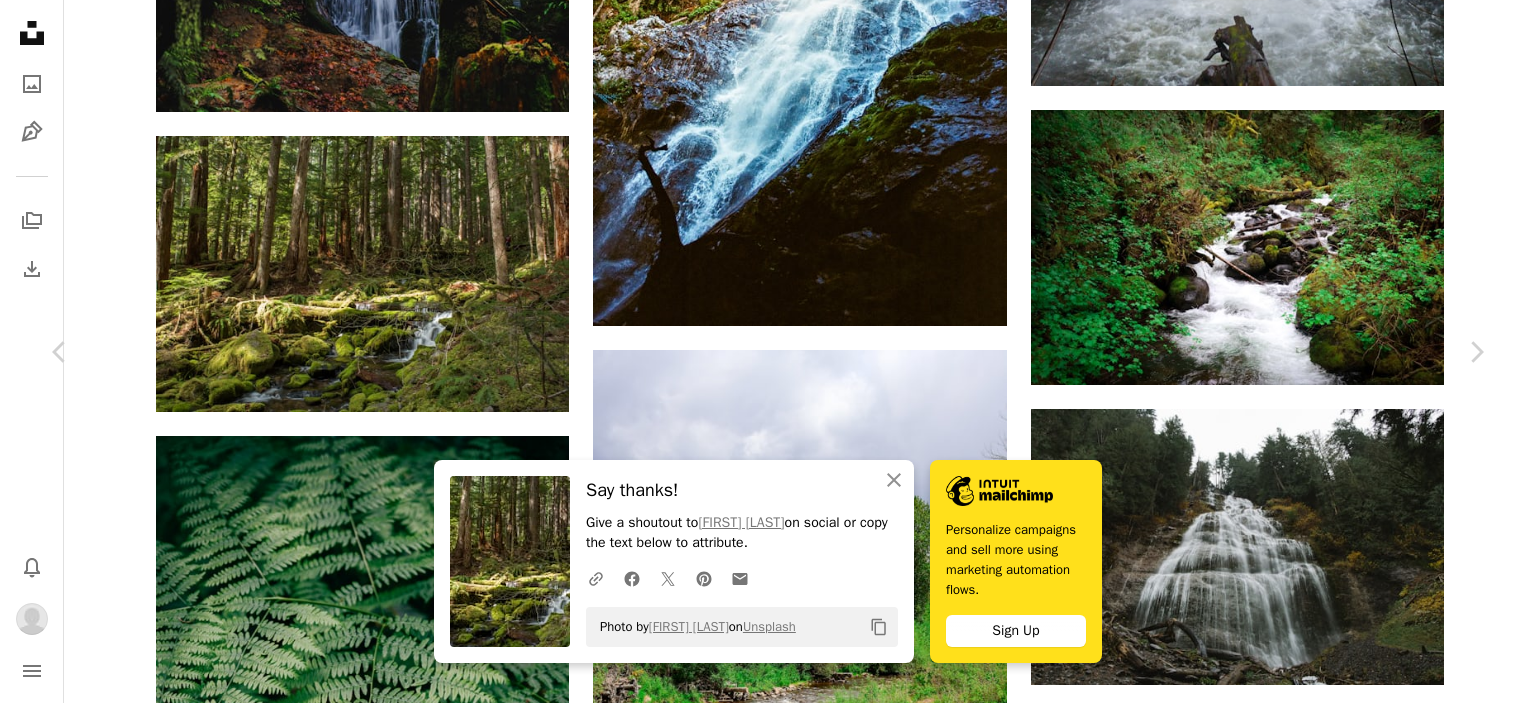 click on "An X shape" at bounding box center [20, 20] 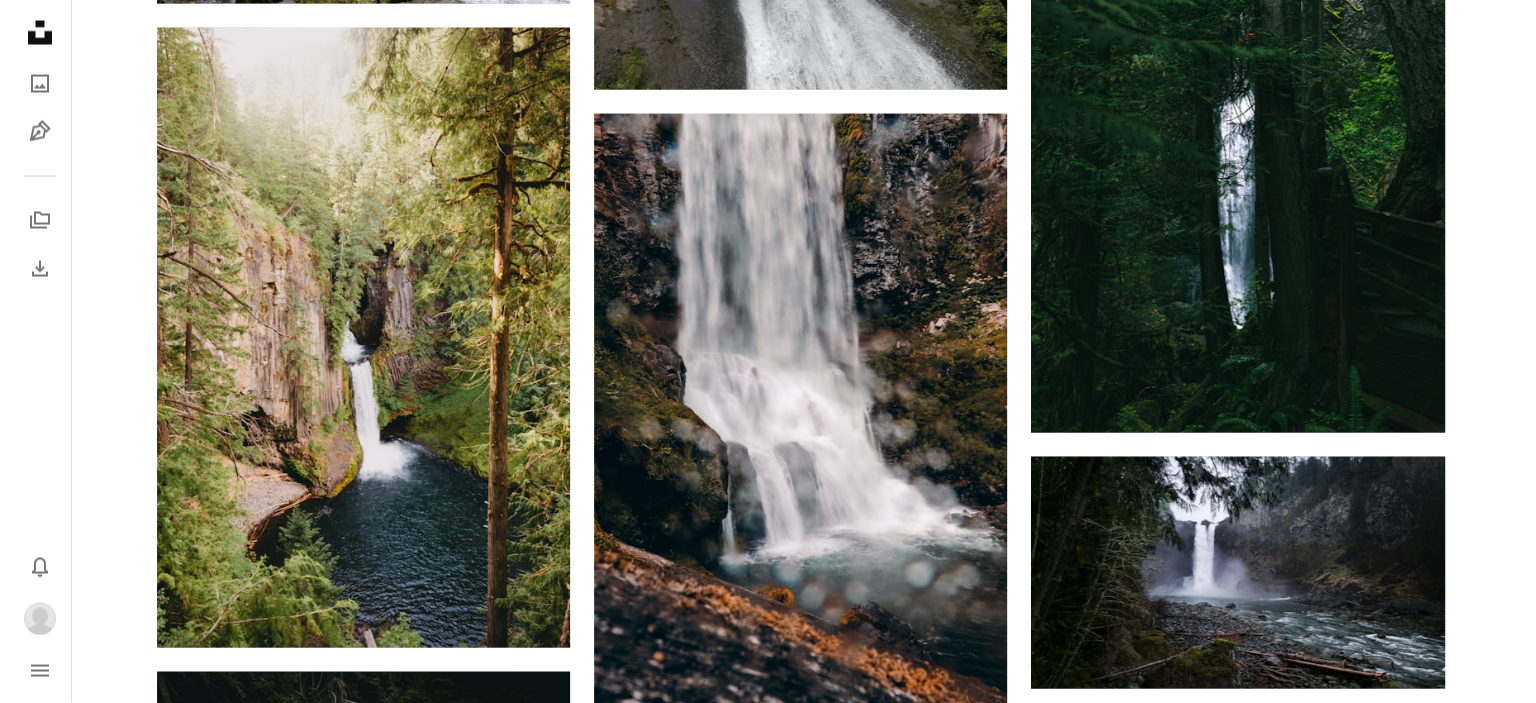 scroll, scrollTop: 34500, scrollLeft: 0, axis: vertical 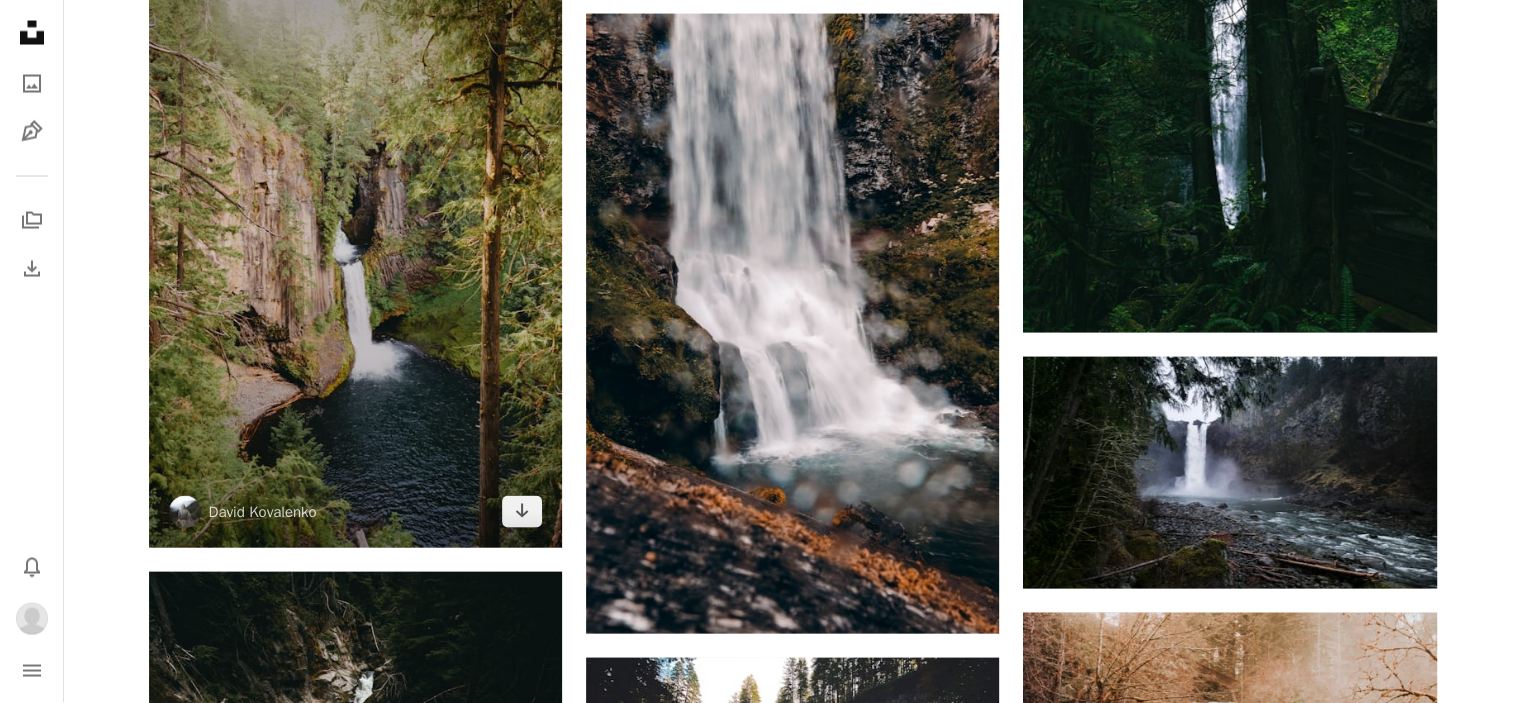 click at bounding box center (355, 238) 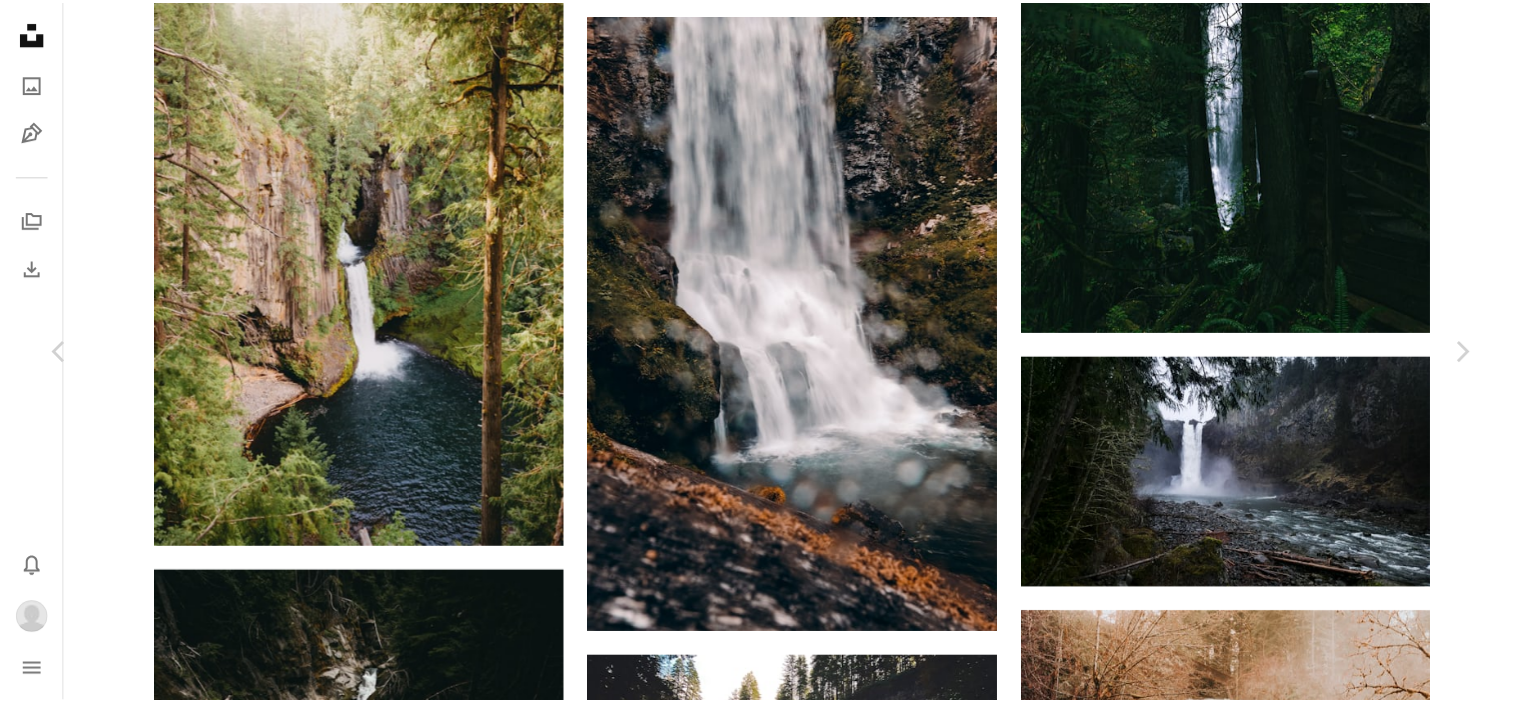 scroll, scrollTop: 0, scrollLeft: 0, axis: both 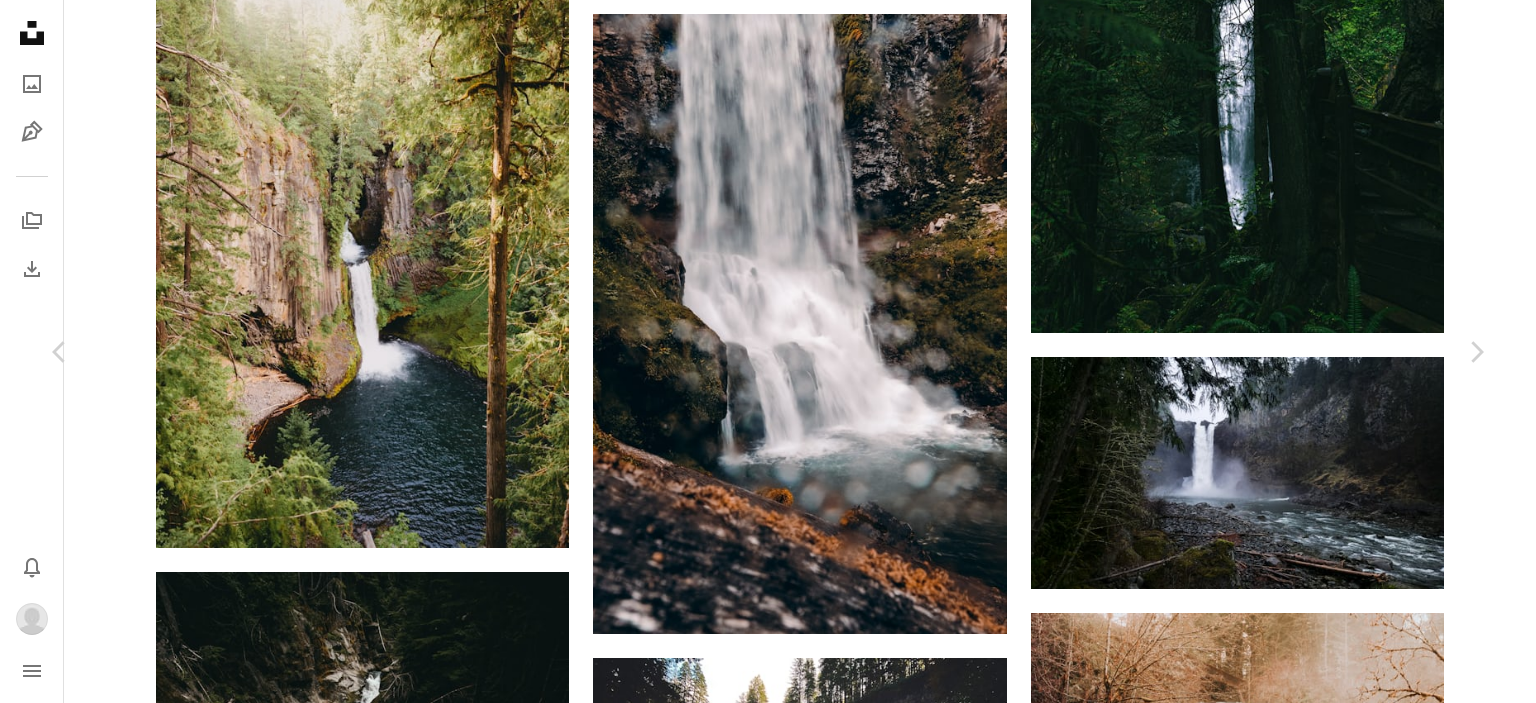 click on "An X shape" at bounding box center [20, 20] 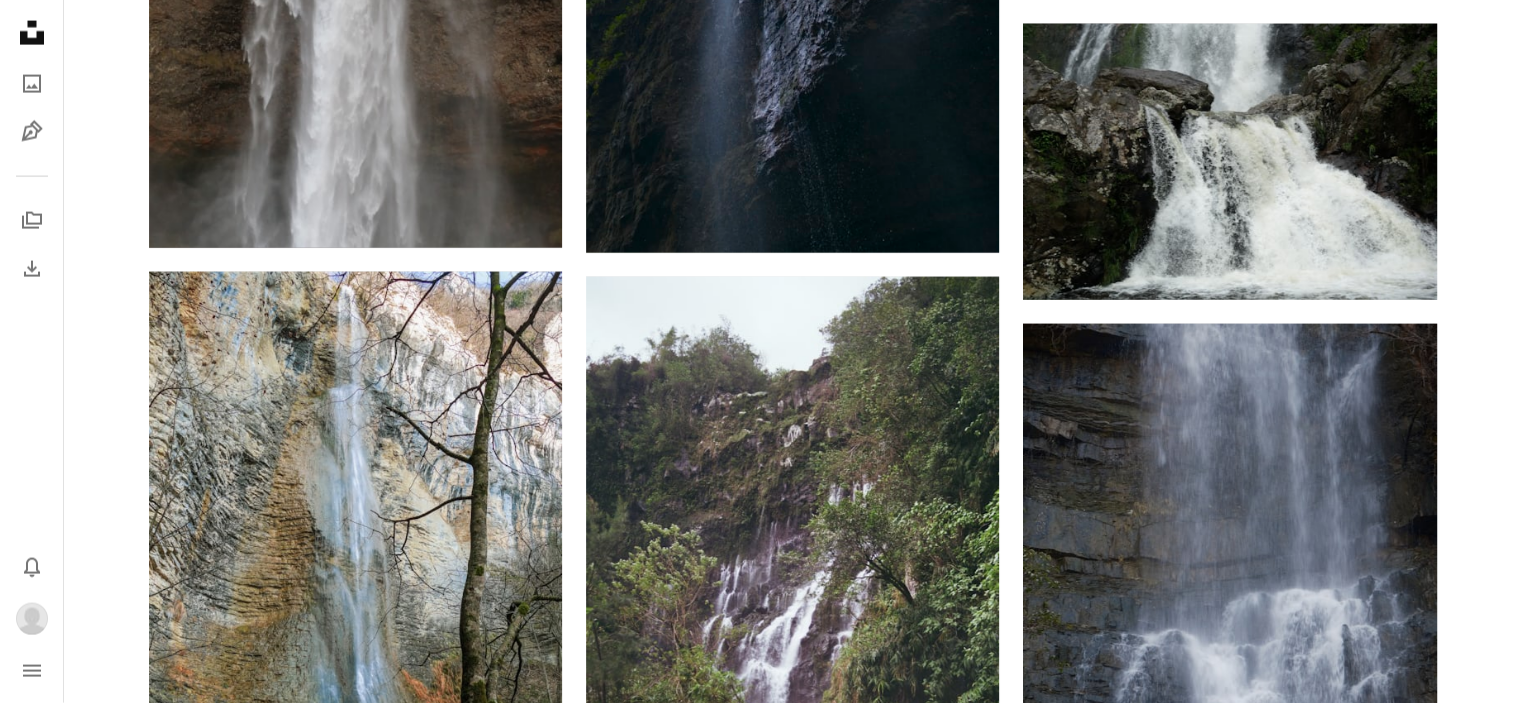 scroll, scrollTop: 73300, scrollLeft: 0, axis: vertical 